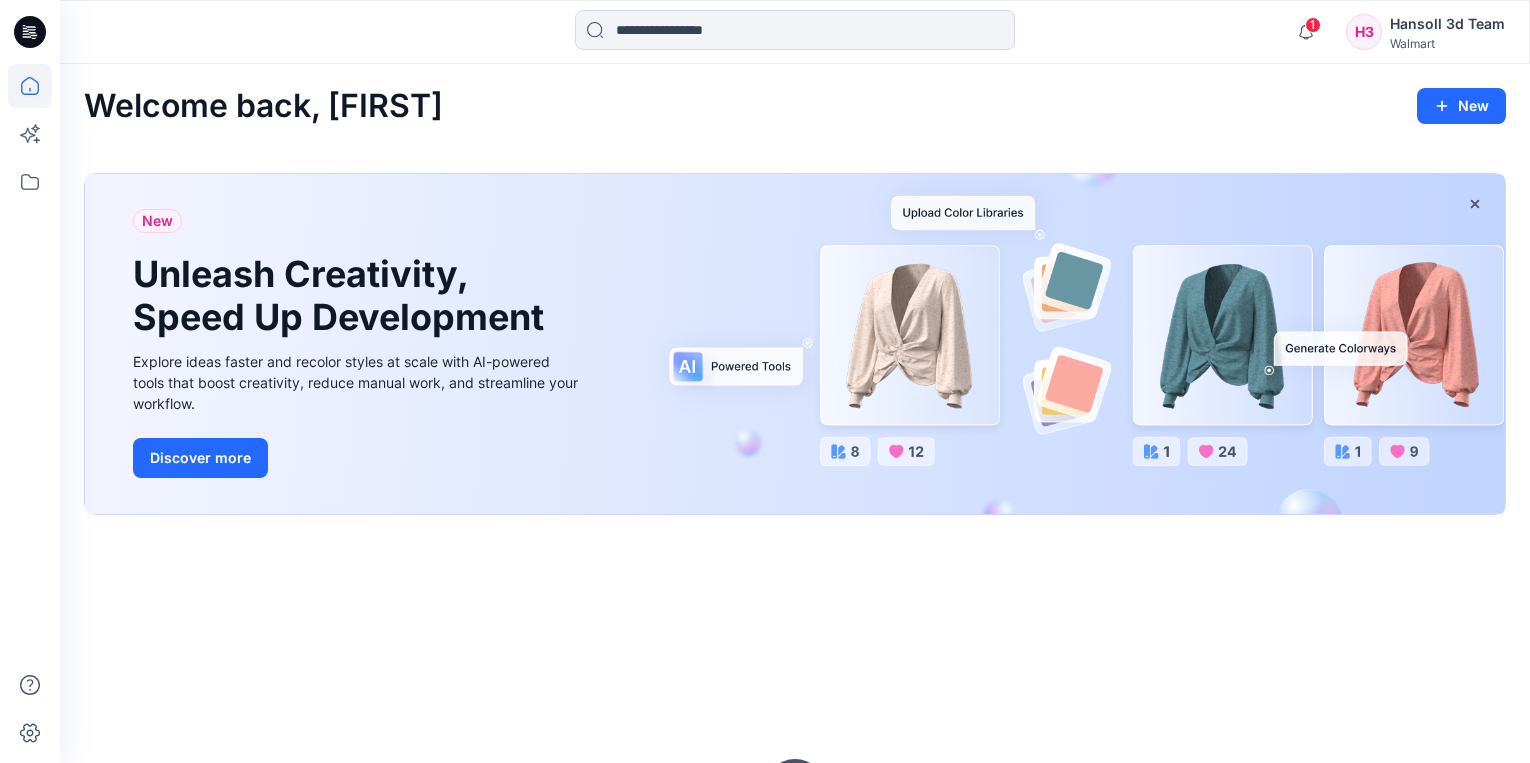 scroll, scrollTop: 0, scrollLeft: 0, axis: both 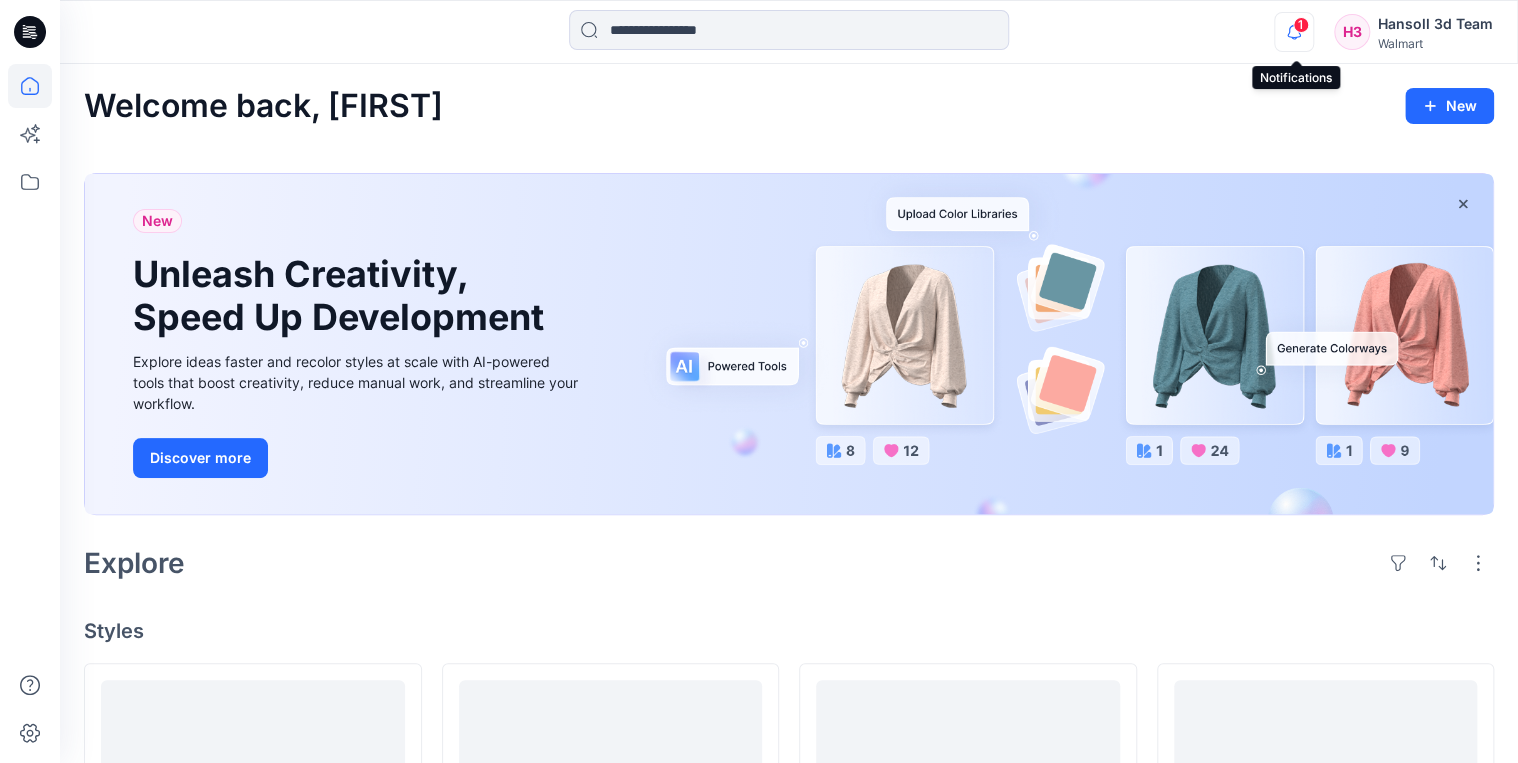 click 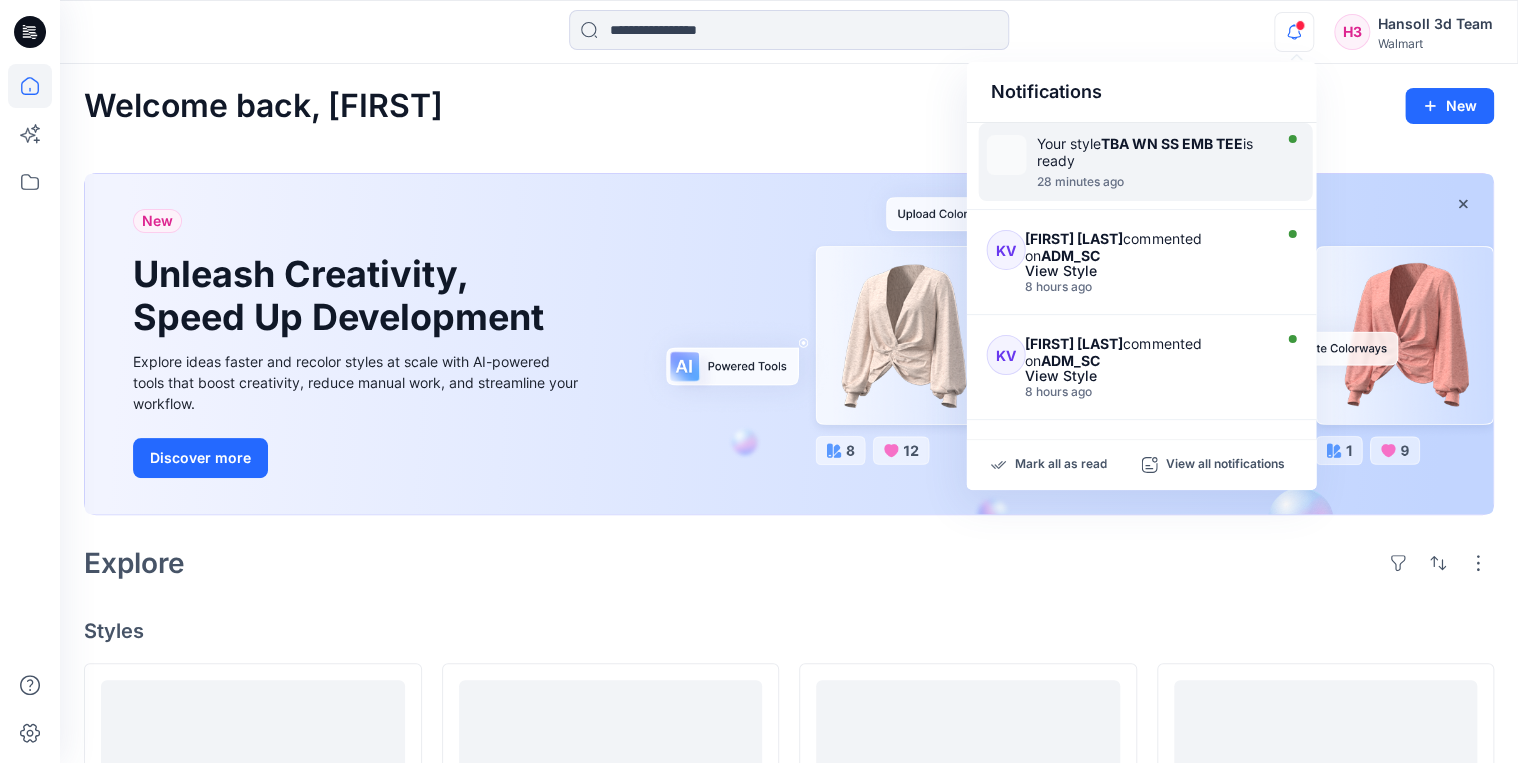 click on "TBA WN SS EMB TEE" at bounding box center [1171, 143] 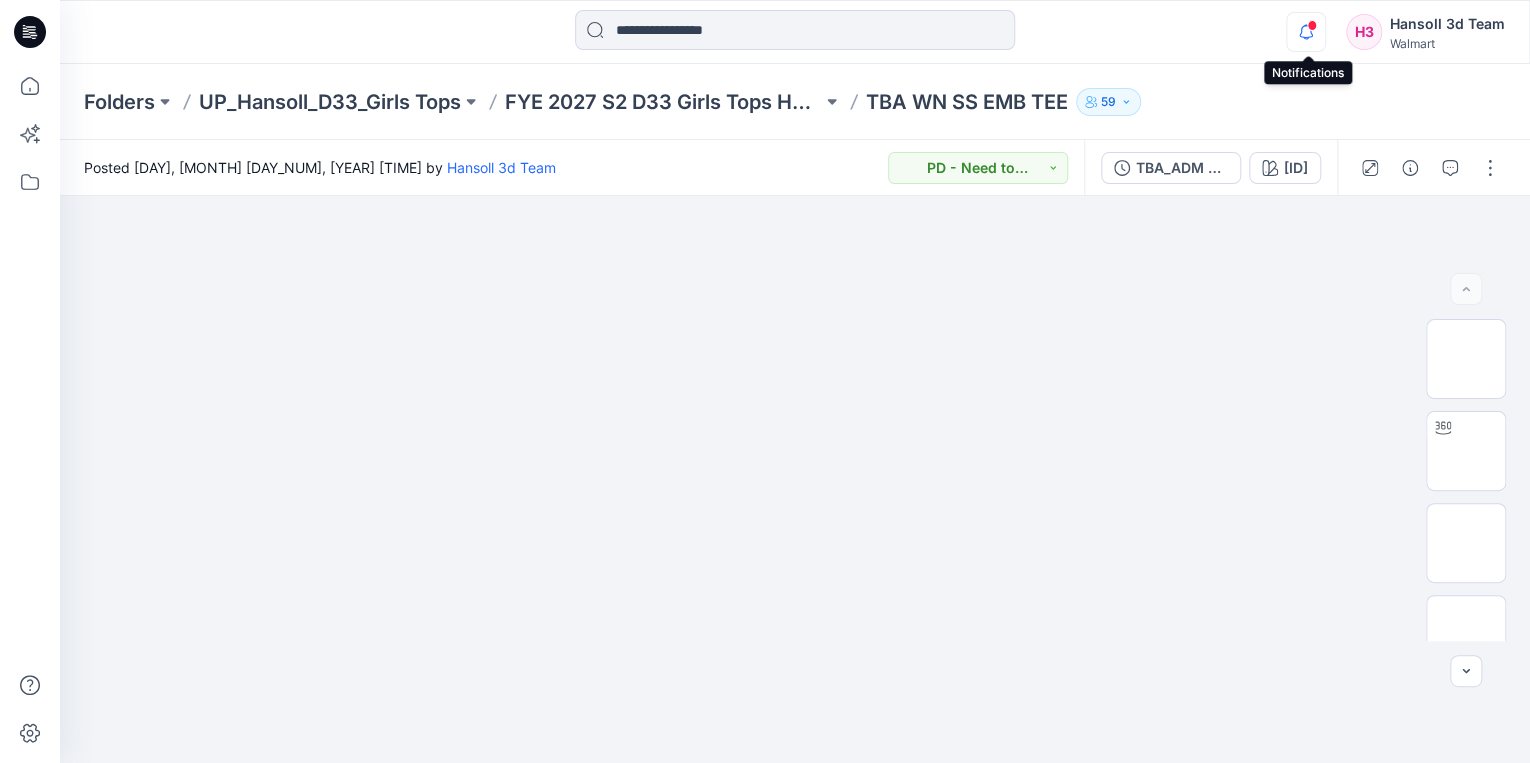 click 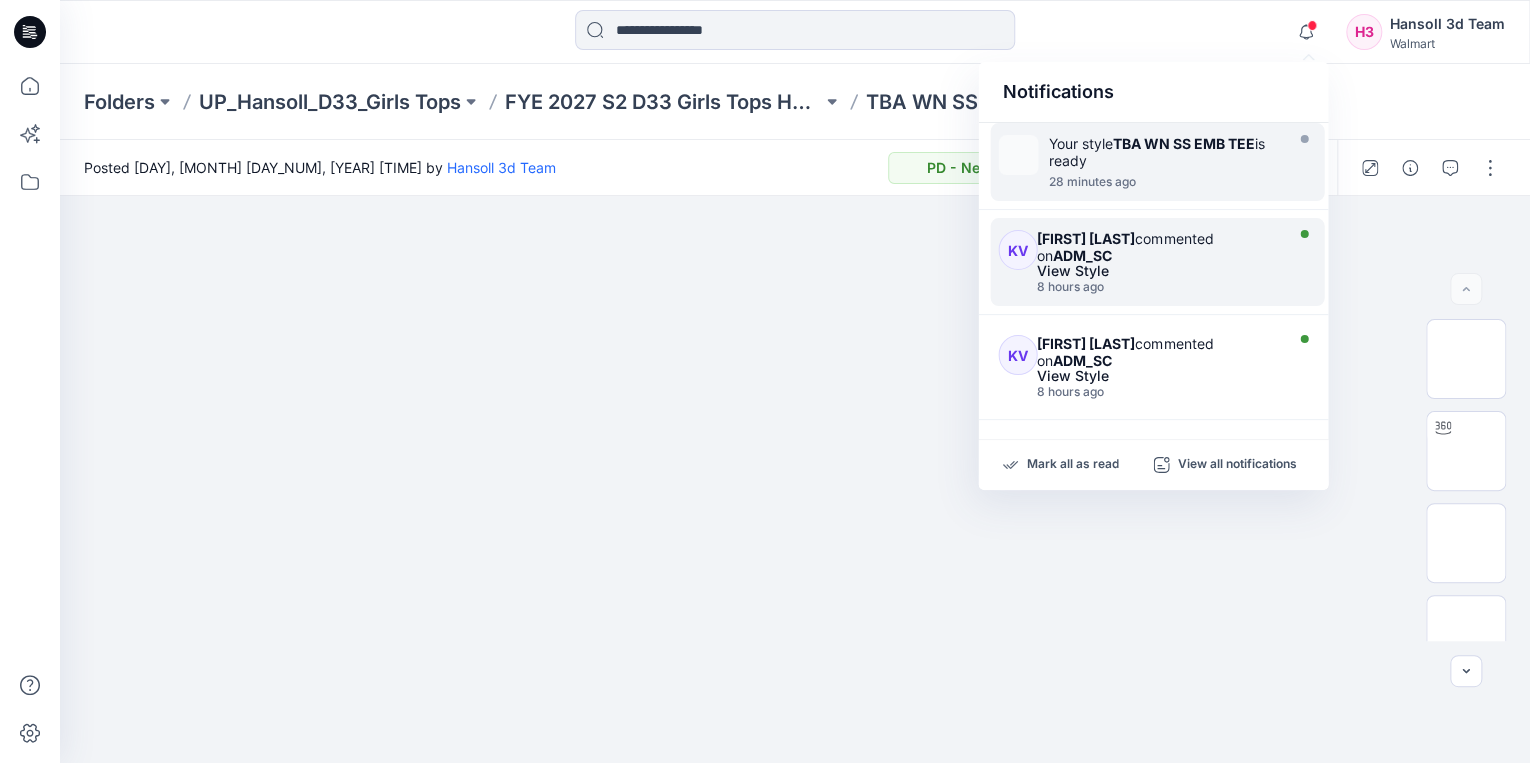 click on "[FIRST] [LAST] commented on ADM_SC" at bounding box center [1157, 247] 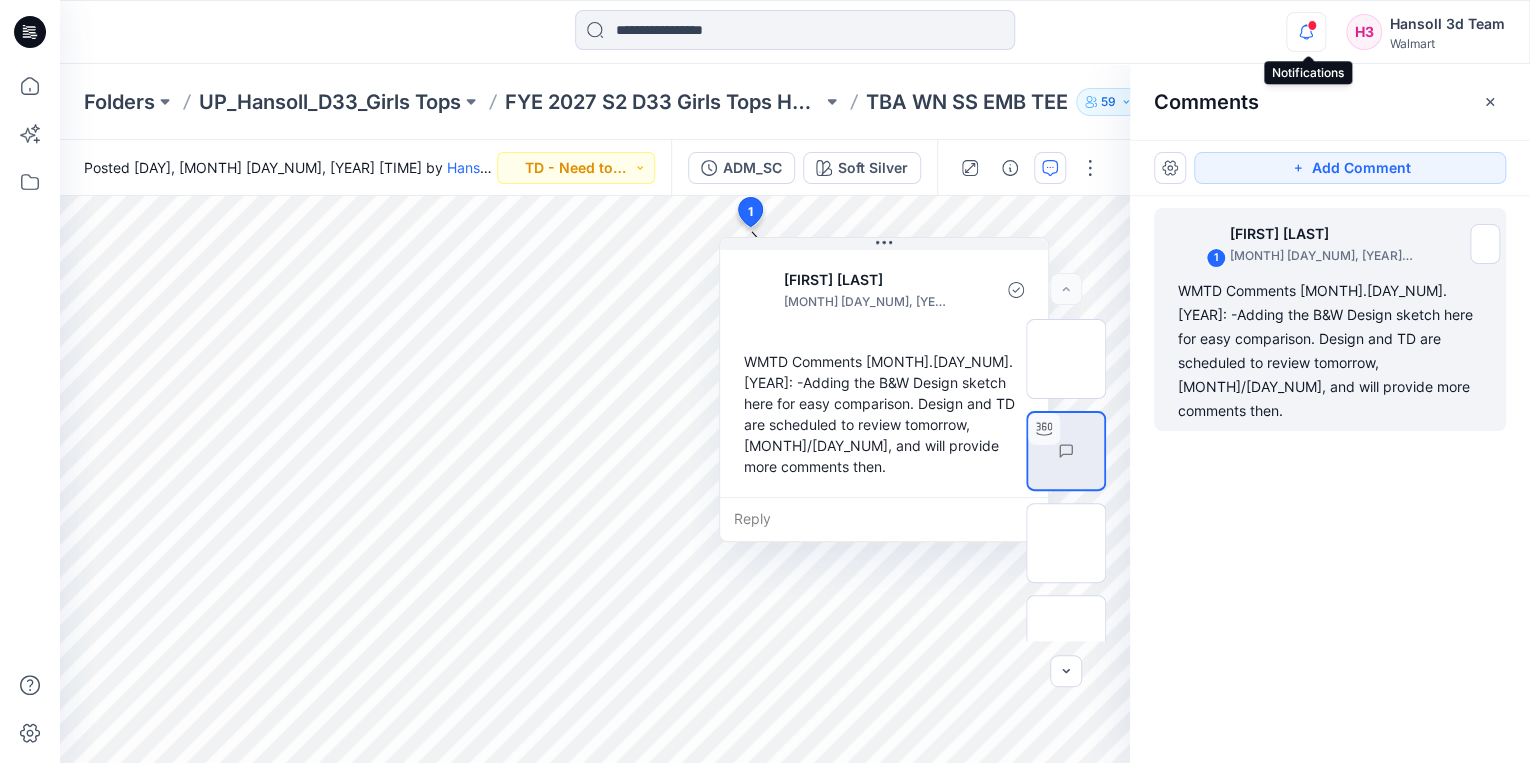 click 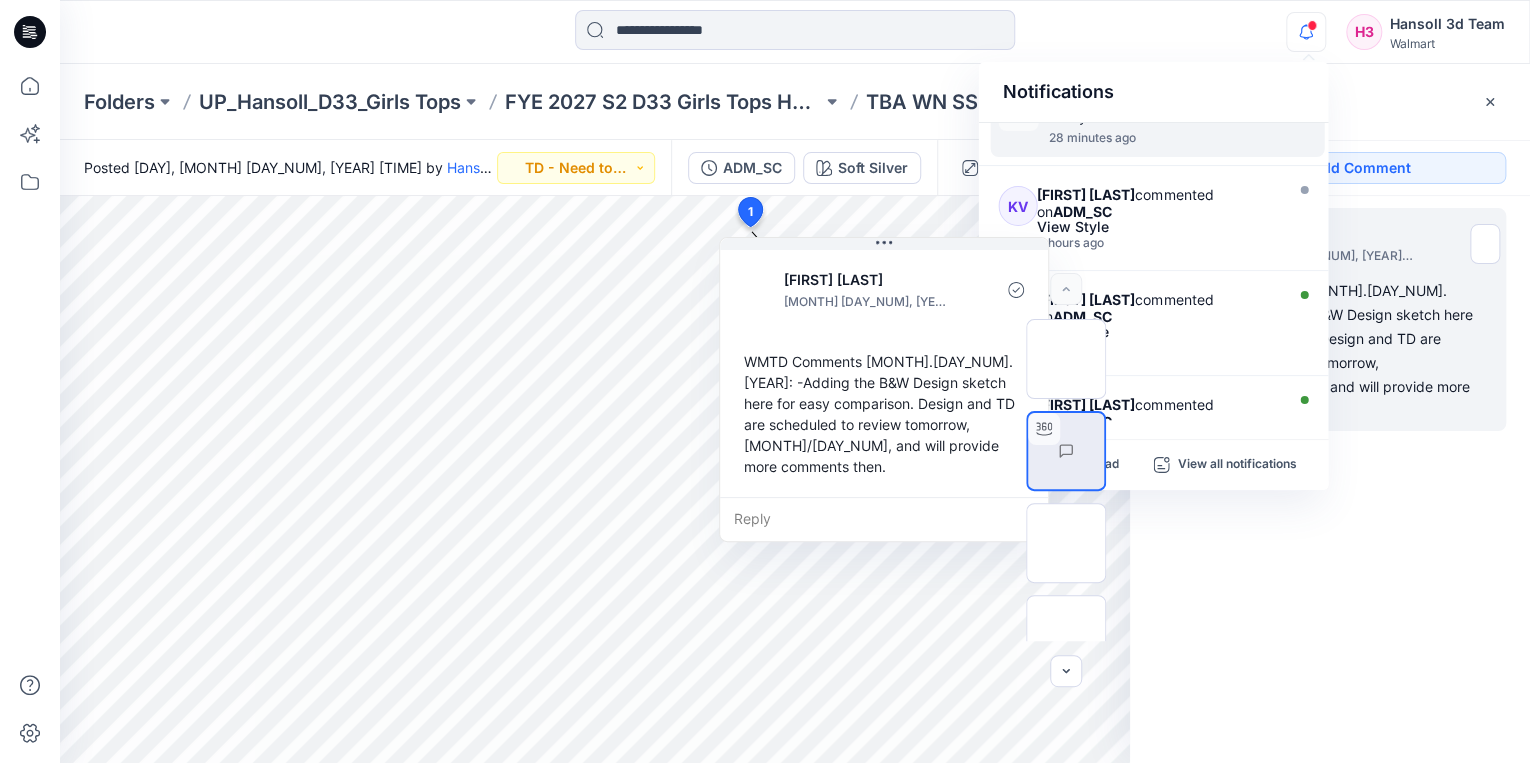 scroll, scrollTop: 80, scrollLeft: 0, axis: vertical 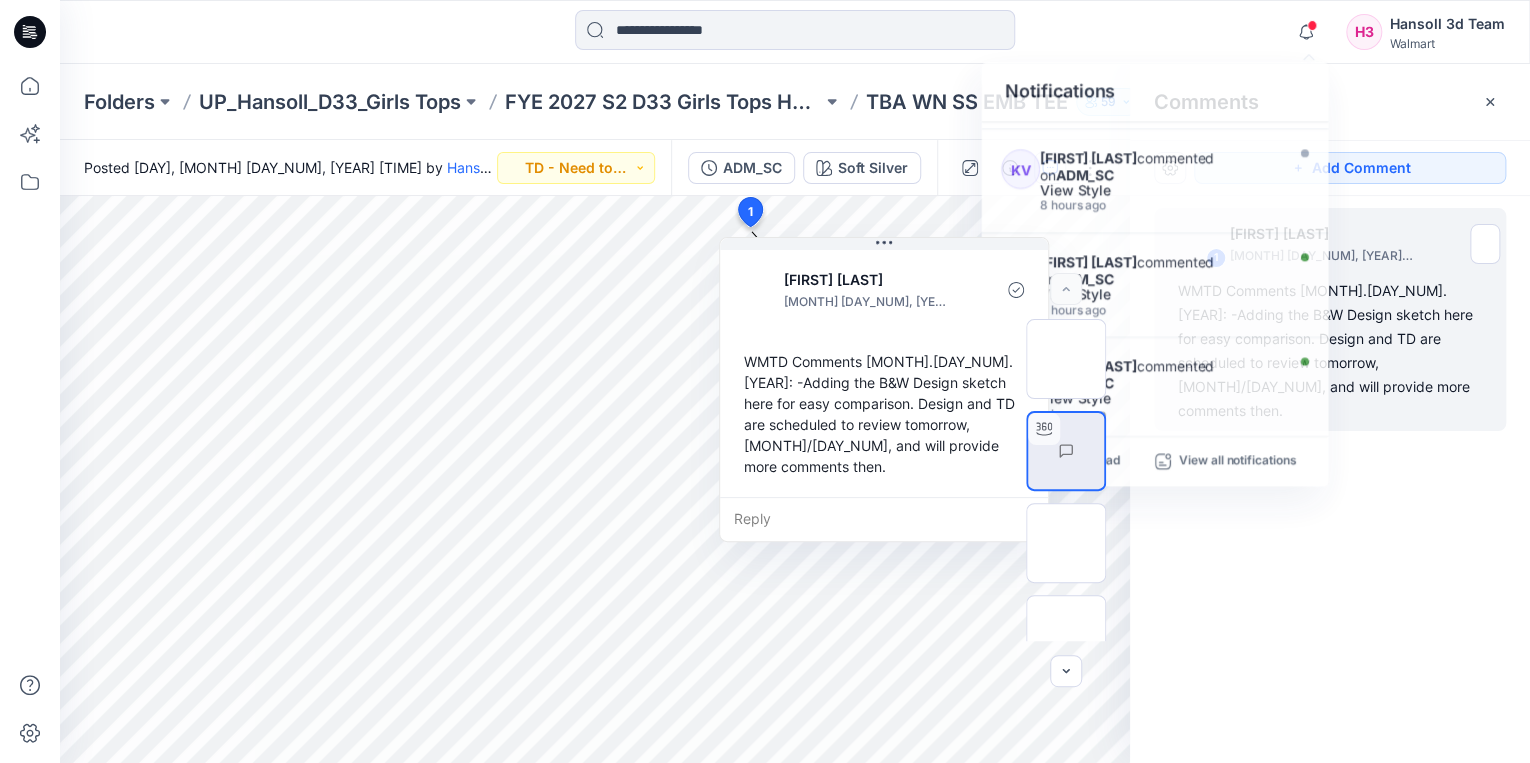 click on "1 [FIRST] [LAST] [MONTH] [DAY_NUM], [YEAR] [TIME] WMTD Comments [MONTH].[DAY_NUM].[YEAR]: -Adding the B&W Design sketch here for easy comparison. Design and TD are scheduled to review tomorrow, [MONTH]/[DAY_NUM], and will provide more comments then." at bounding box center (1330, 442) 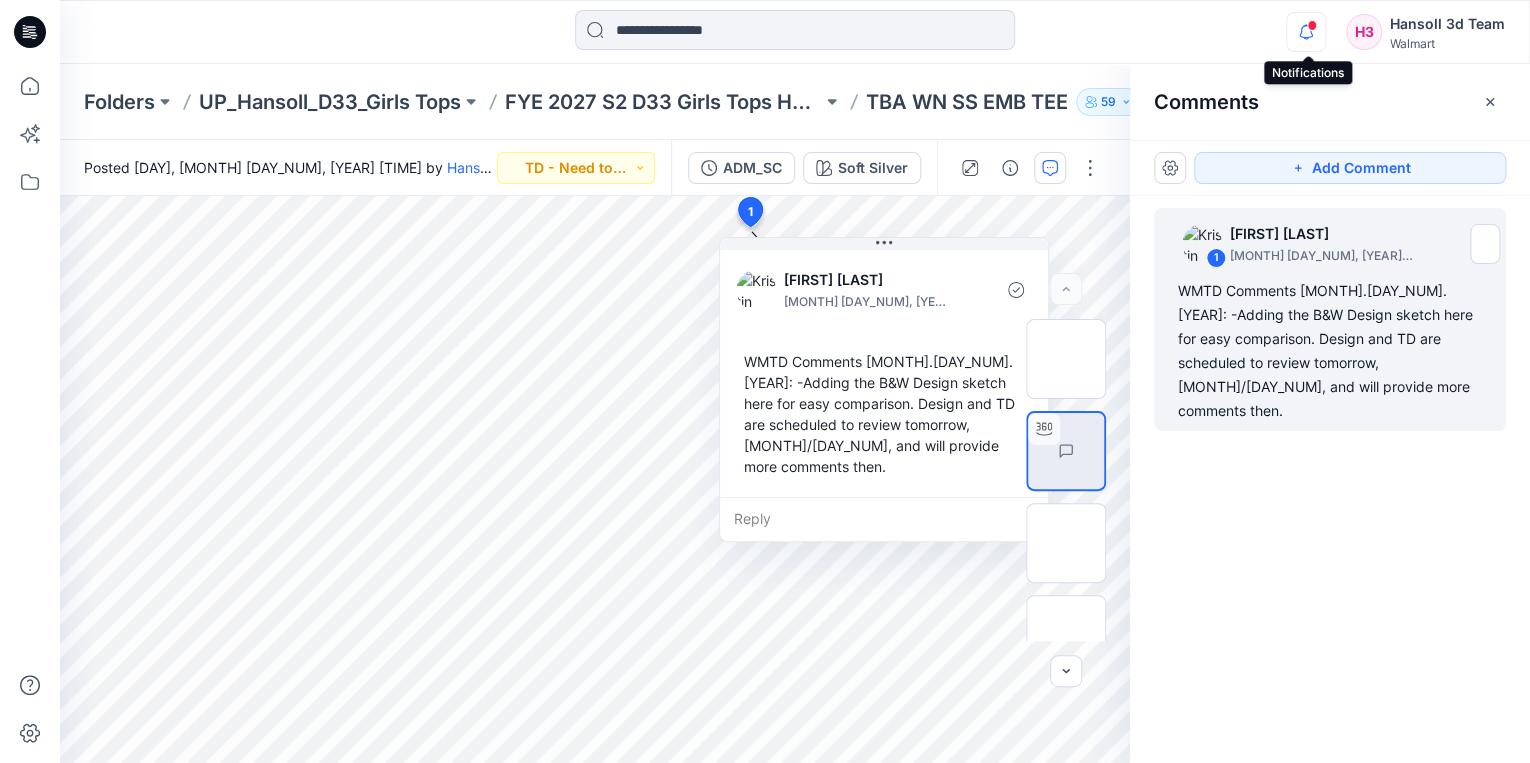 click 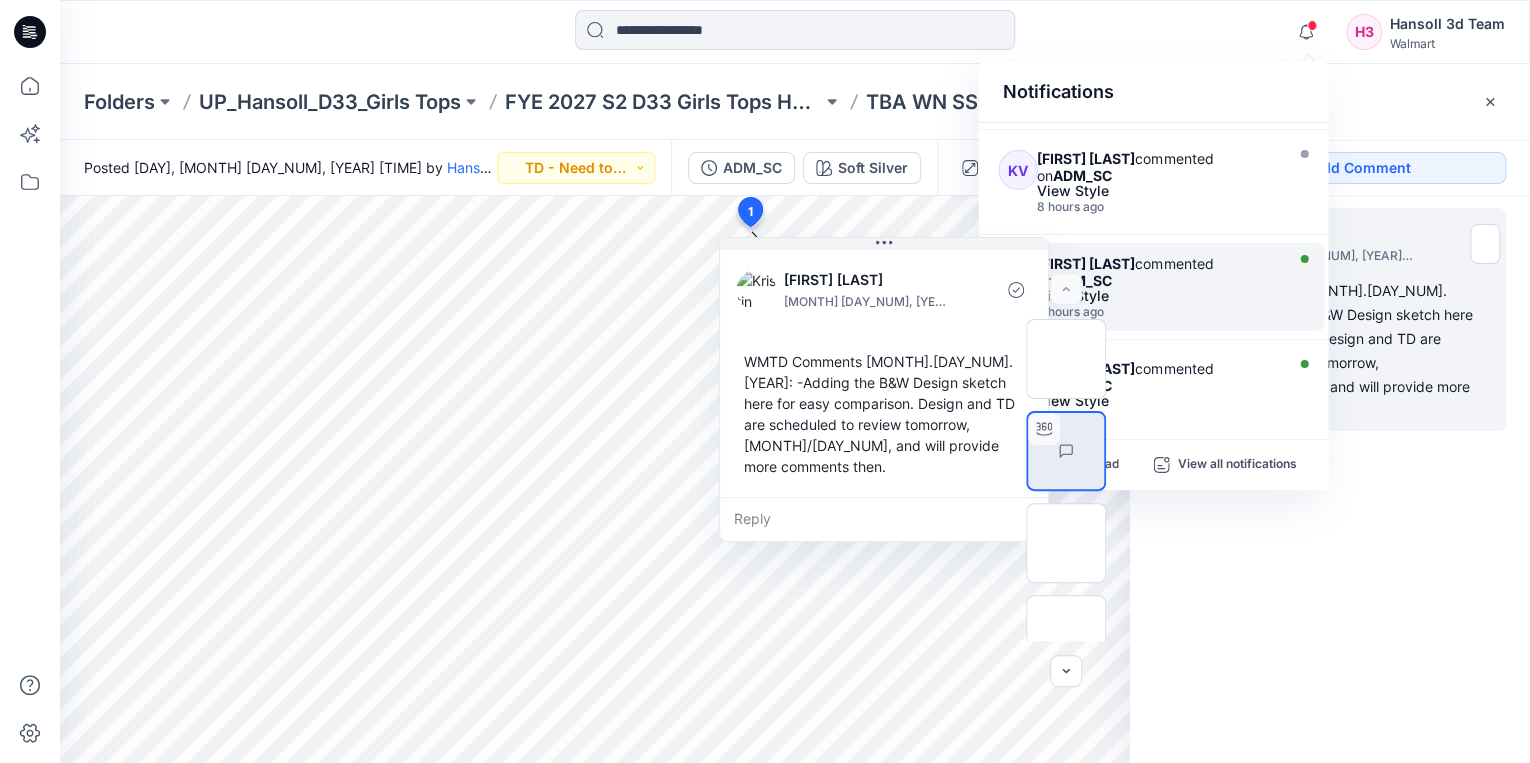 click on "[FIRST] [LAST] commented on ADM_SC" at bounding box center (1157, 272) 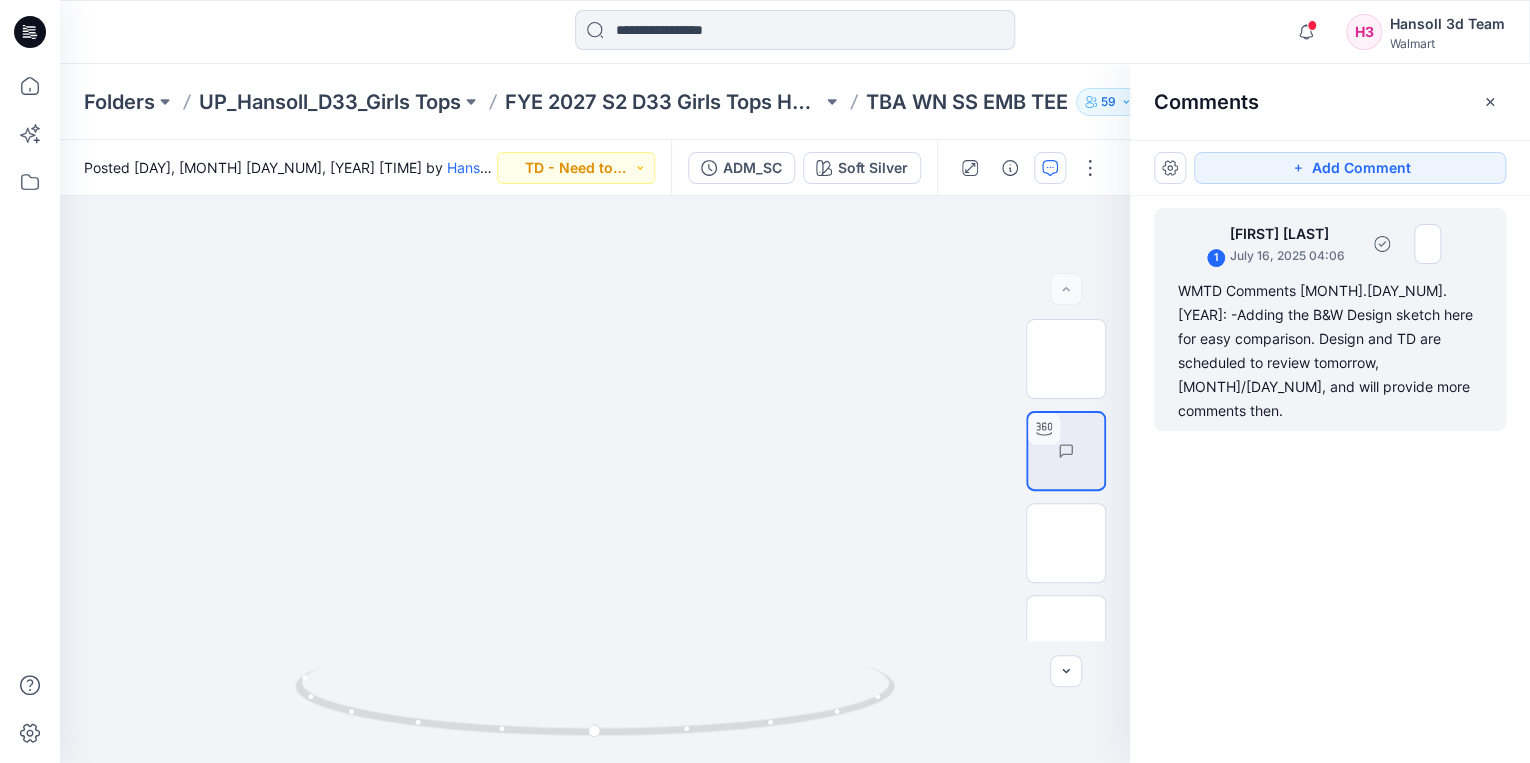 click on "WMTD Comments [MONTH].[DAY_NUM].[YEAR]: -Adding the B&W Design sketch here for easy comparison. Design and TD are scheduled to review tomorrow, [MONTH]/[DAY_NUM], and will provide more comments then." at bounding box center [1330, 351] 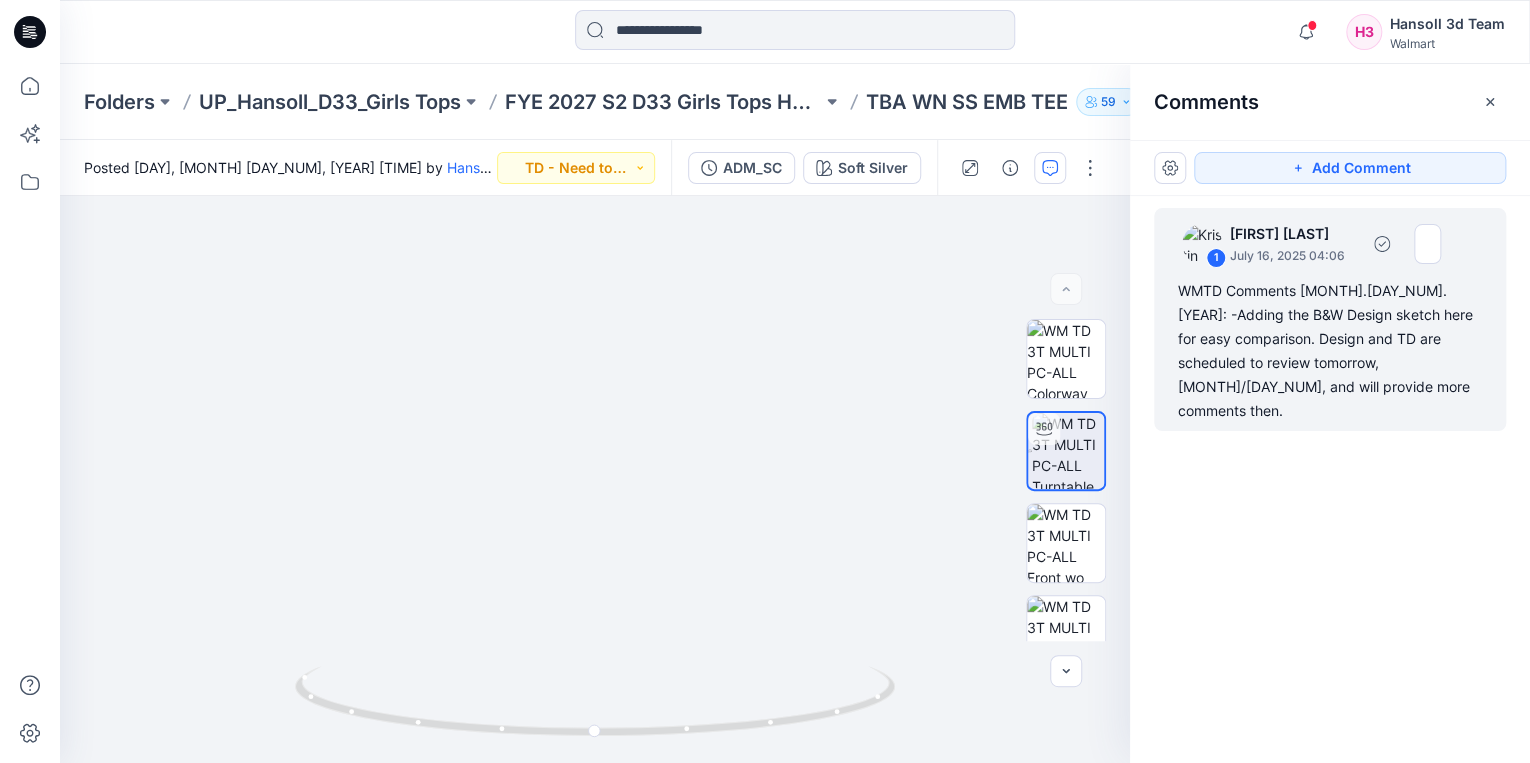 click on "WMTD Comments [MONTH].[DAY_NUM].[YEAR]: -Adding the B&W Design sketch here for easy comparison. Design and TD are scheduled to review tomorrow, [MONTH]/[DAY_NUM], and will provide more comments then." at bounding box center (1330, 351) 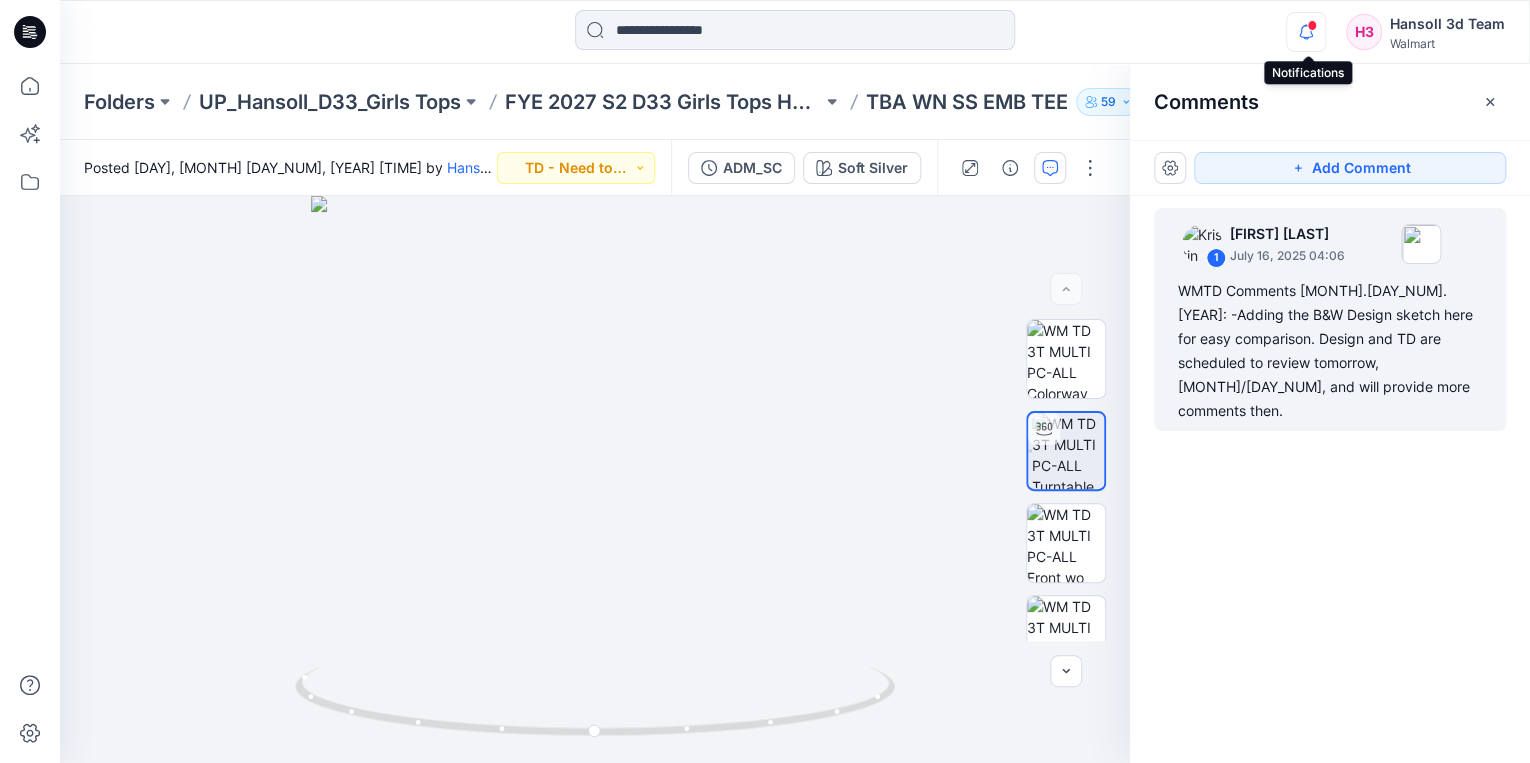 click 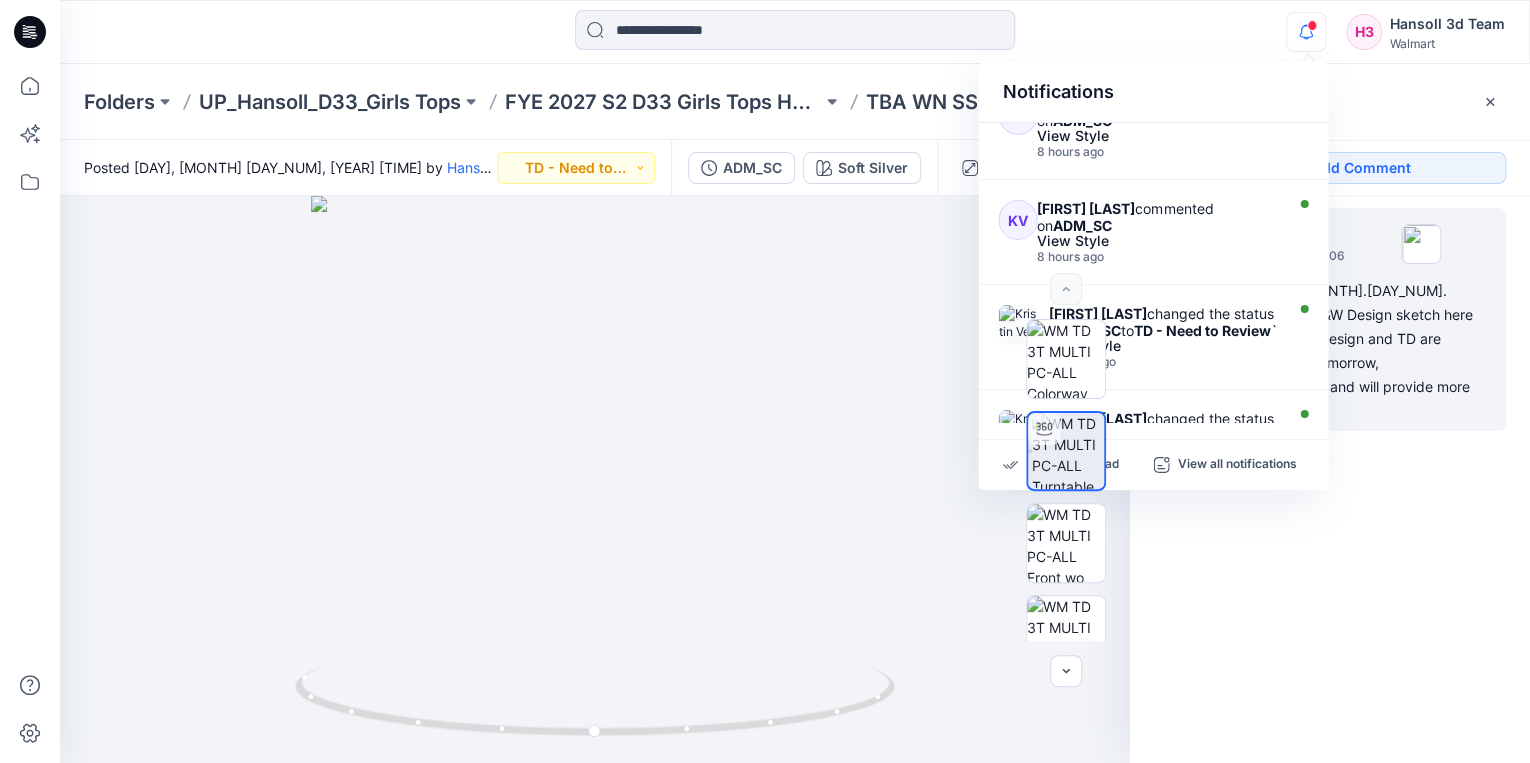 scroll, scrollTop: 240, scrollLeft: 0, axis: vertical 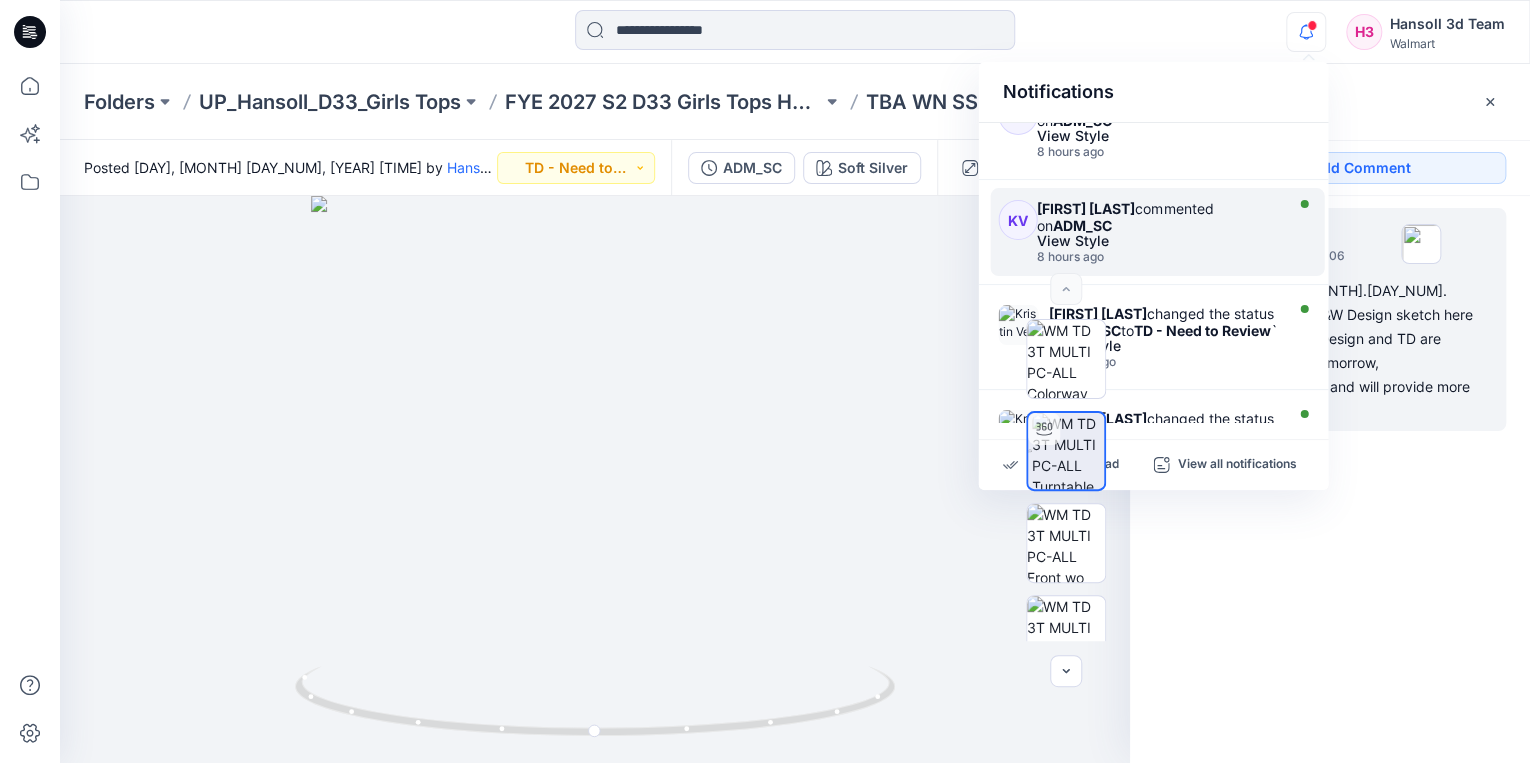 click on "View Style" at bounding box center [1157, 241] 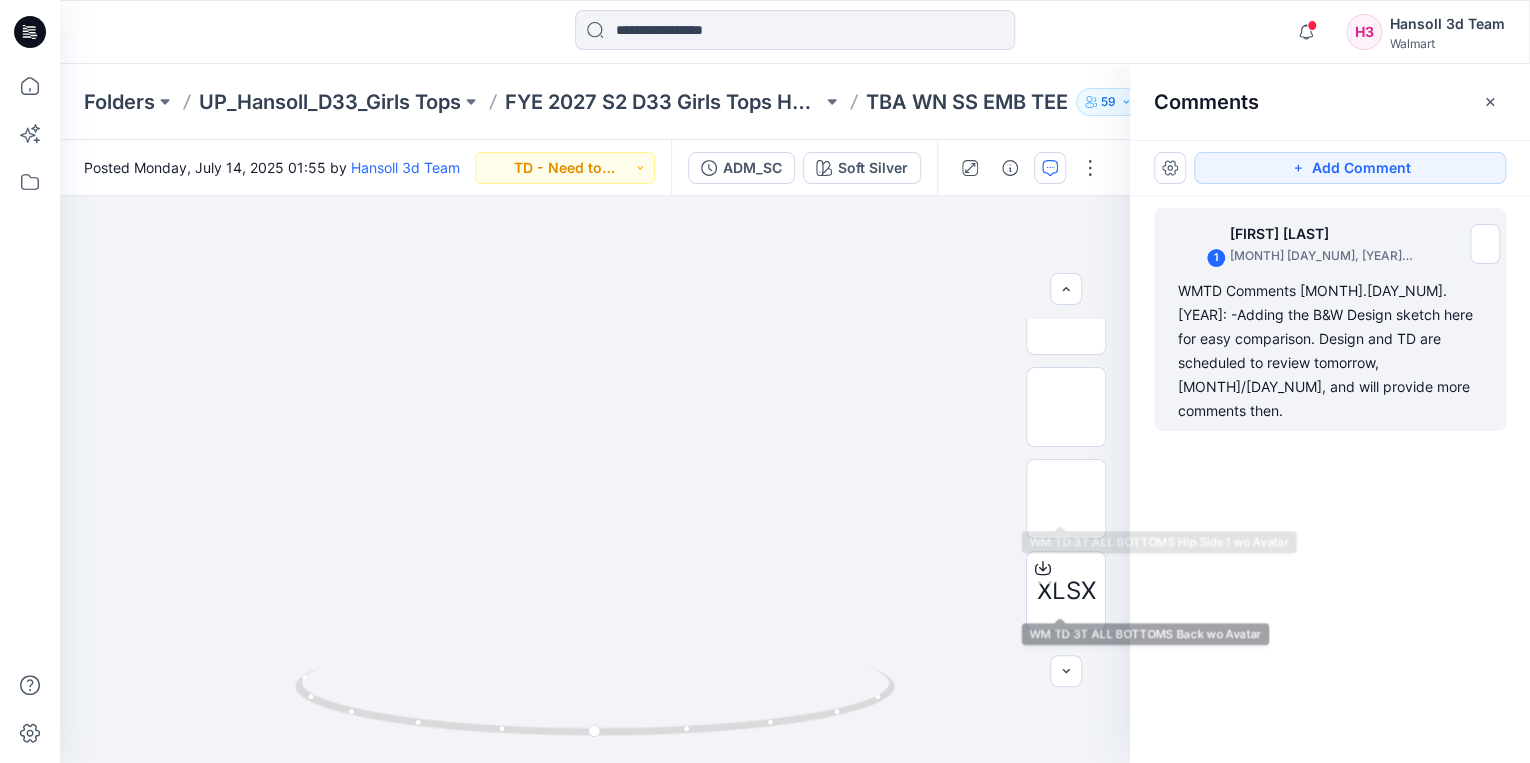 scroll, scrollTop: 517, scrollLeft: 0, axis: vertical 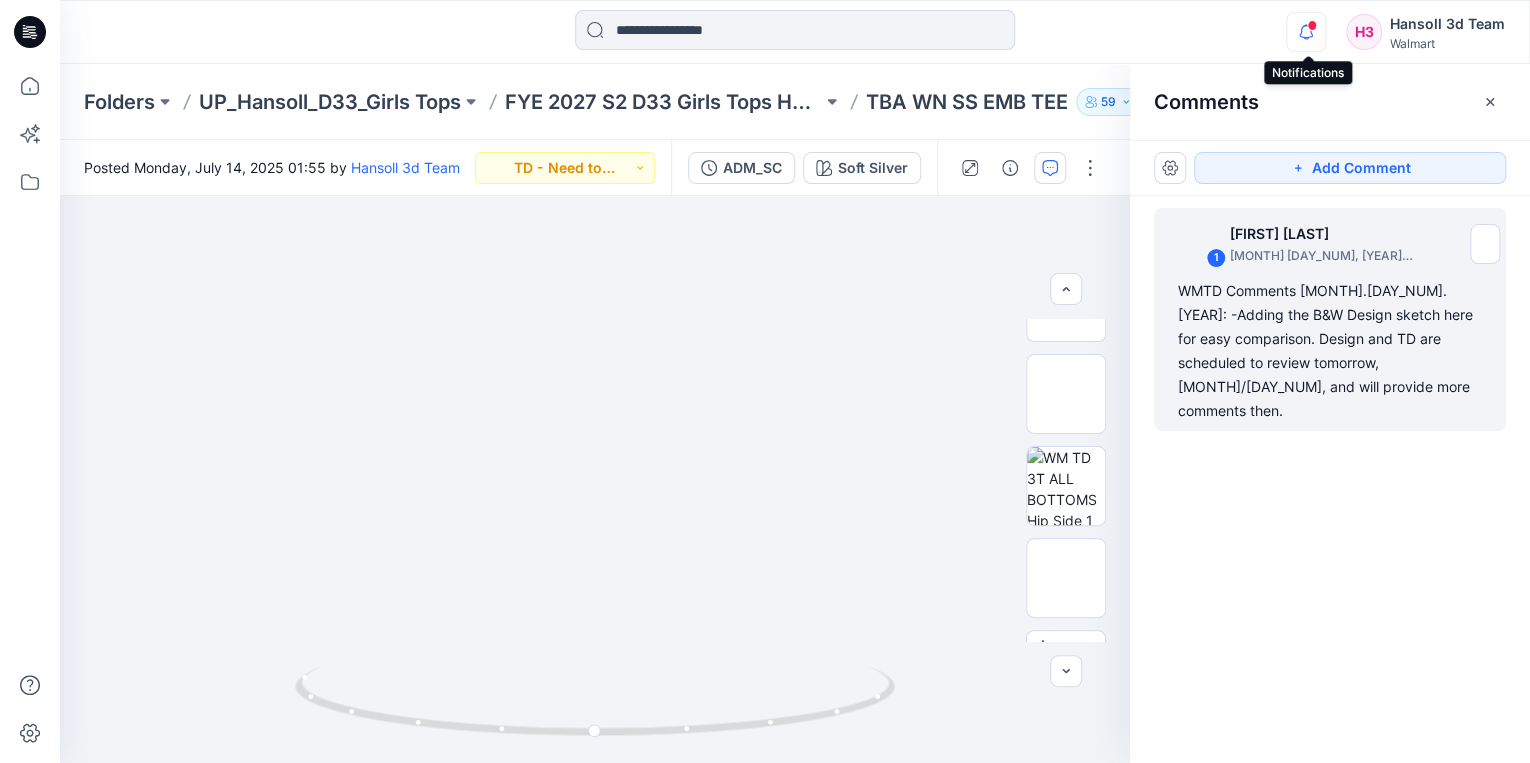 click 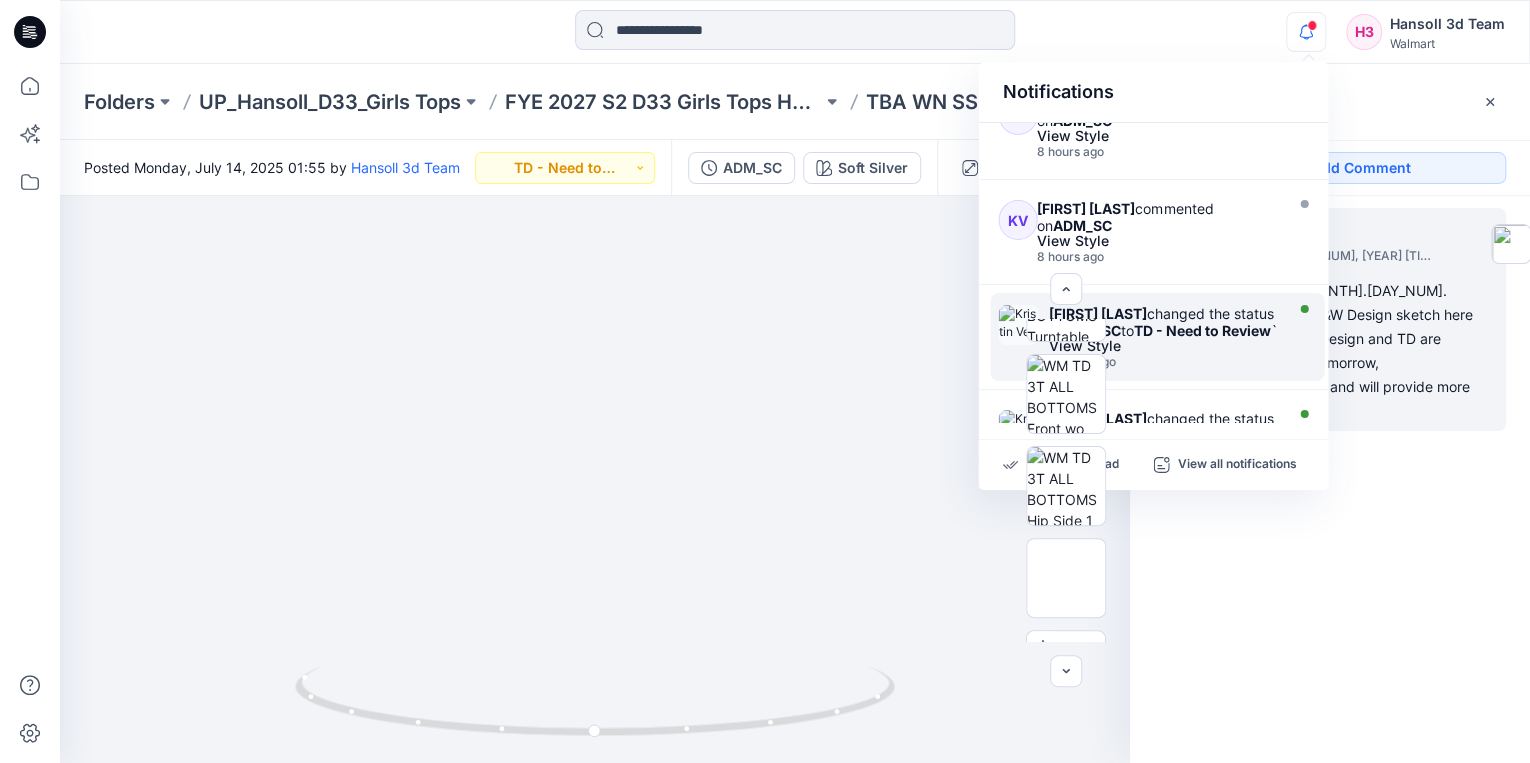 click on "[FIRST] [LAST] changed the status of ADM_SC to TD - Need to Review `" at bounding box center [1163, 322] 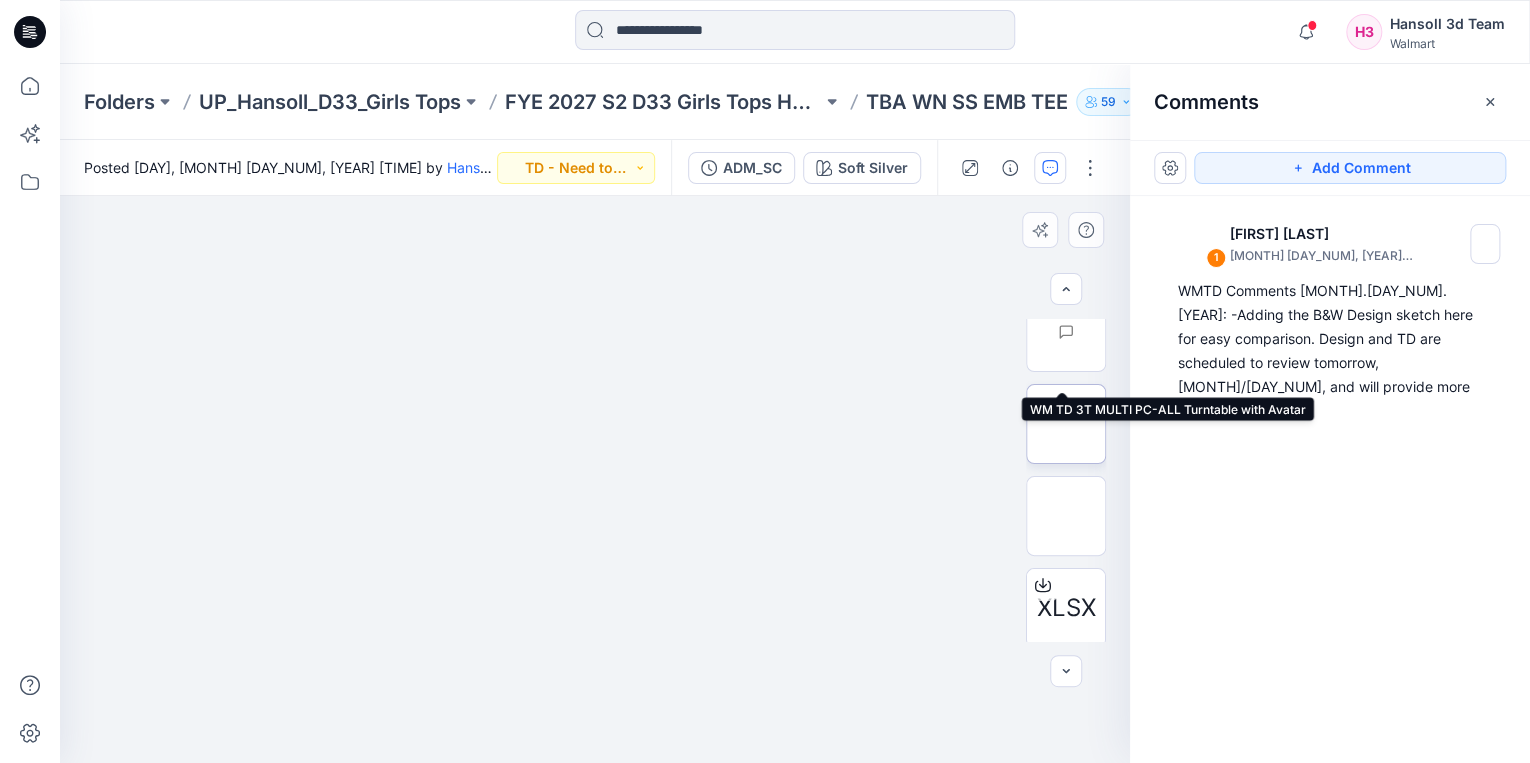 scroll, scrollTop: 125, scrollLeft: 0, axis: vertical 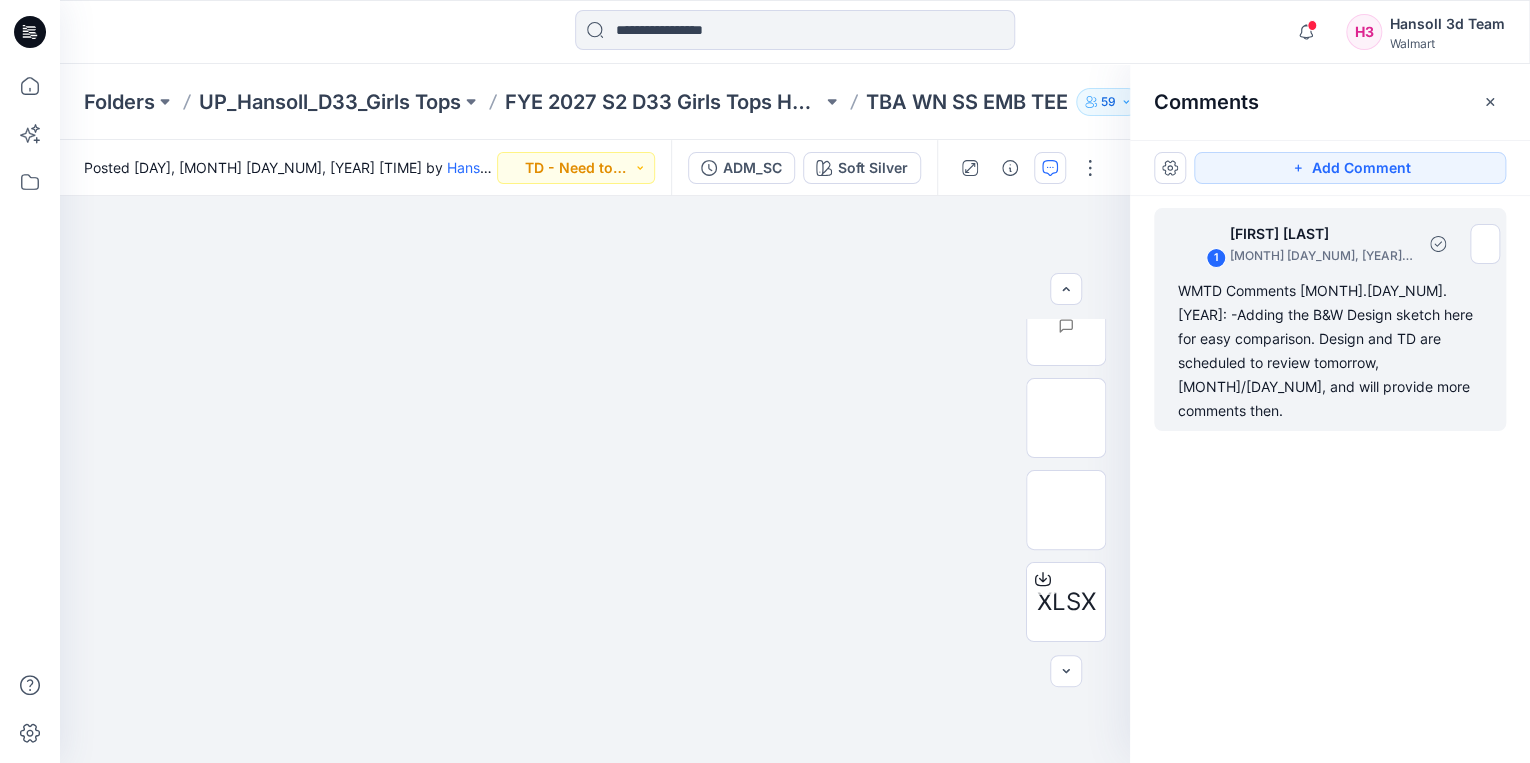click on "WMTD Comments [MONTH].[DAY_NUM].[YEAR]: -Adding the B&W Design sketch here for easy comparison. Design and TD are scheduled to review tomorrow, [MONTH]/[DAY_NUM], and will provide more comments then." at bounding box center [1330, 351] 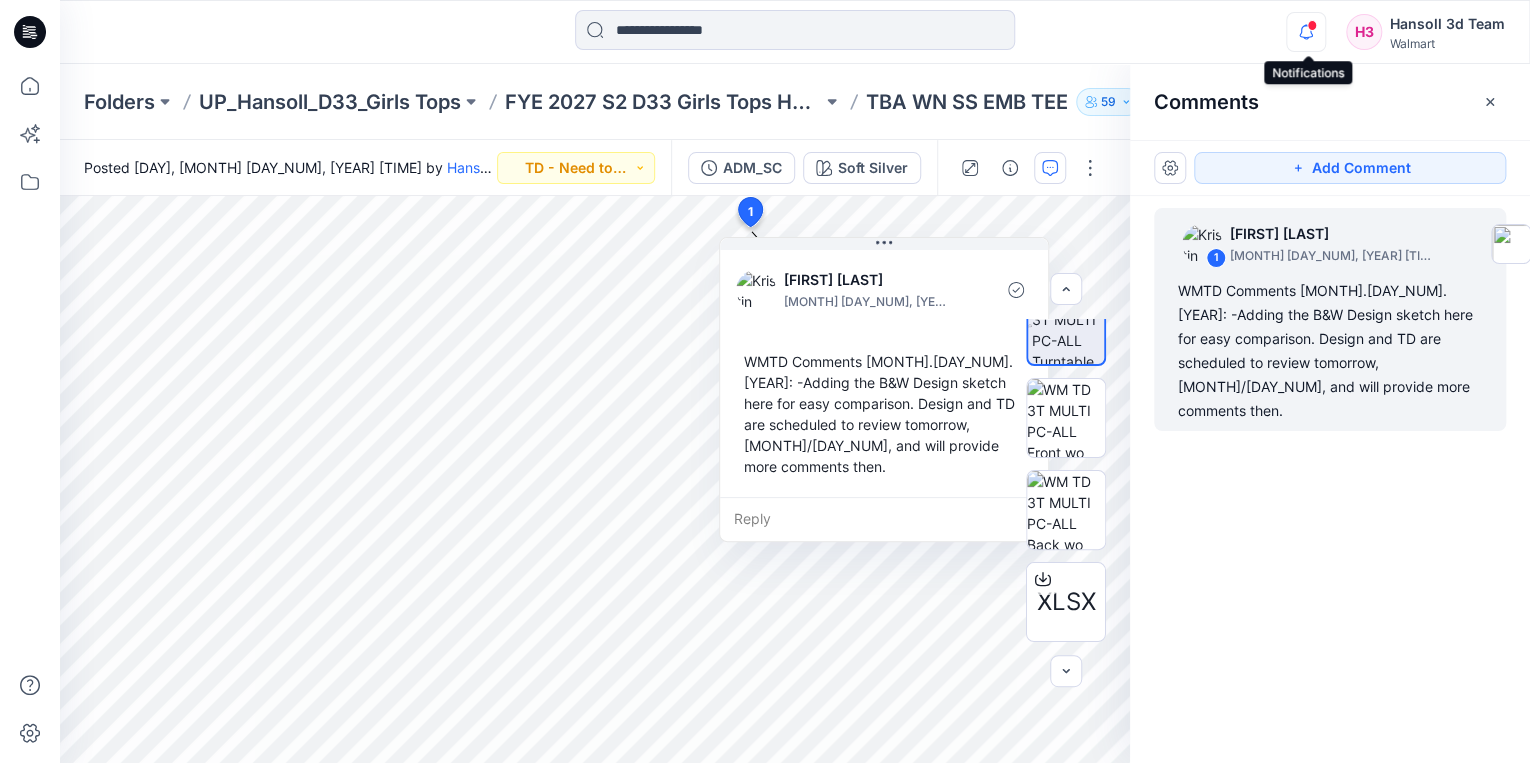 click 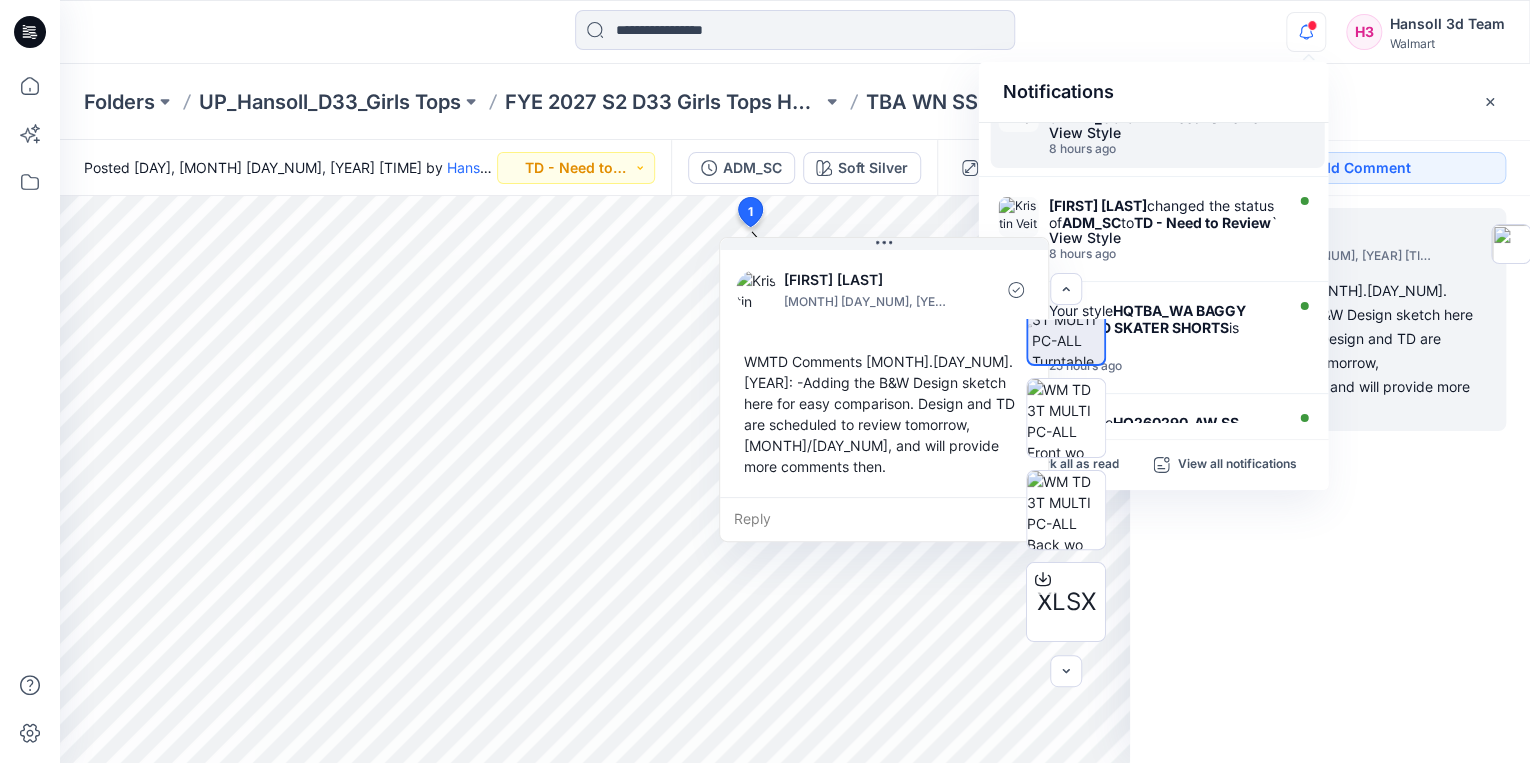 scroll, scrollTop: 560, scrollLeft: 0, axis: vertical 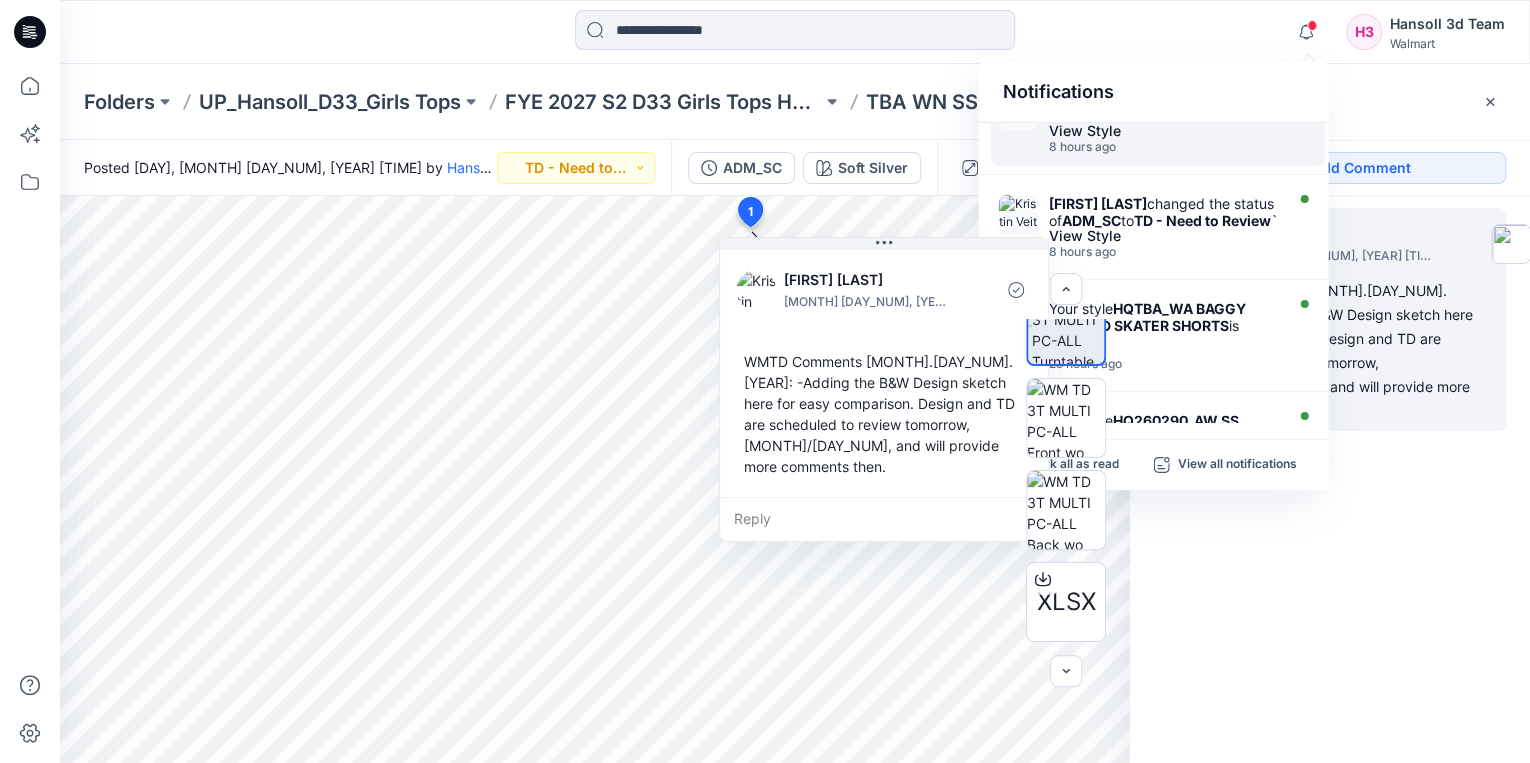 click on "View Style" at bounding box center [1163, 131] 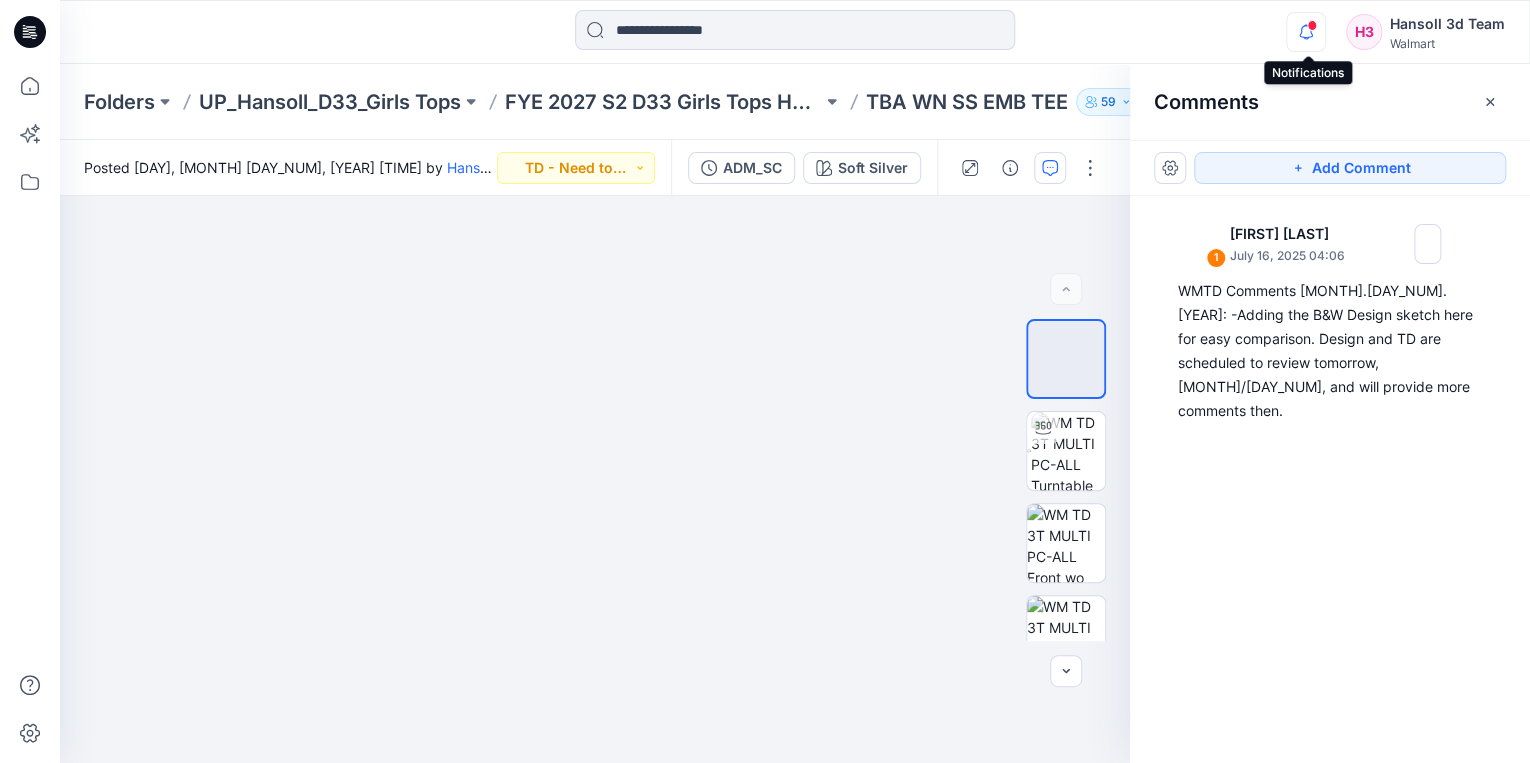 click 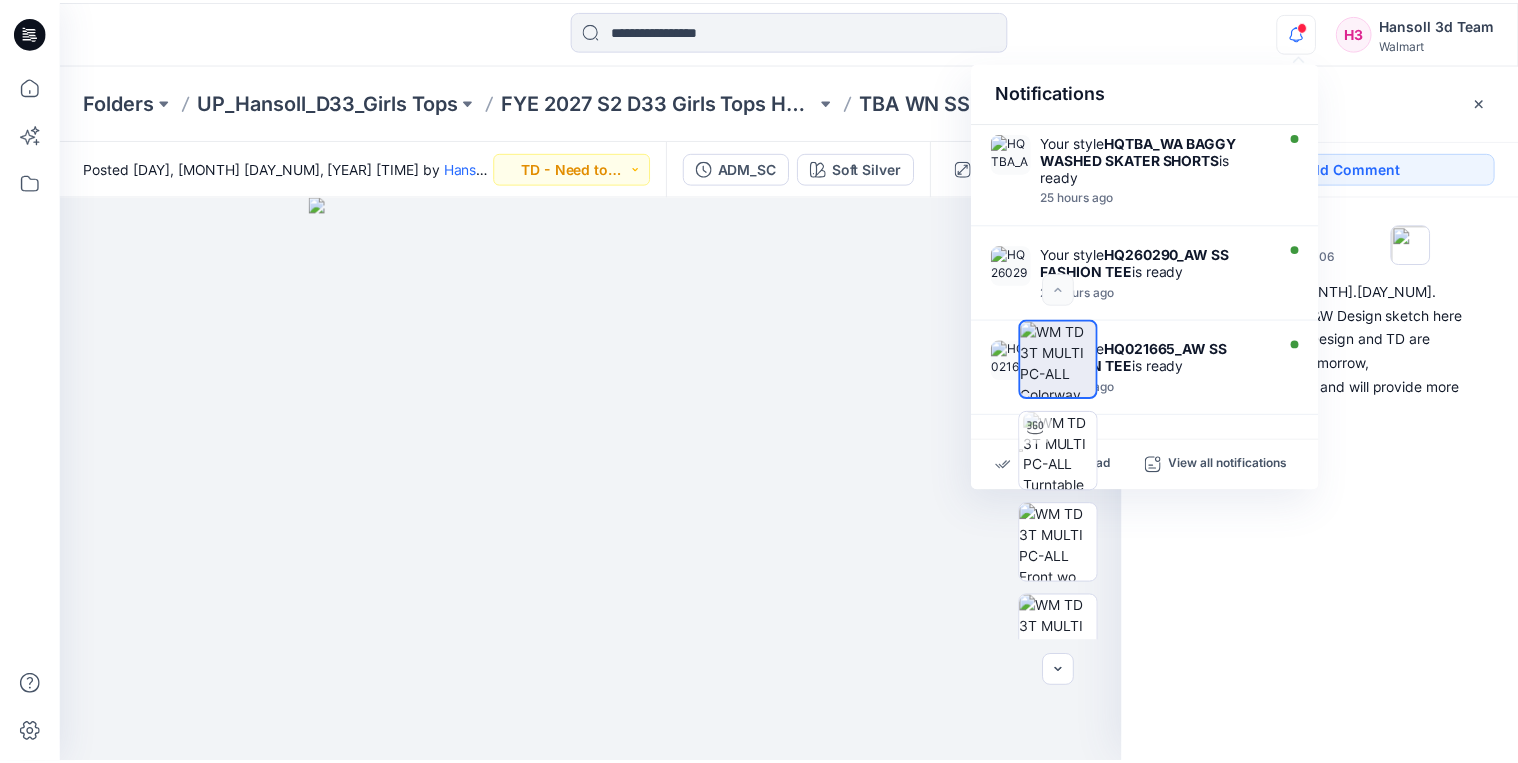scroll, scrollTop: 771, scrollLeft: 0, axis: vertical 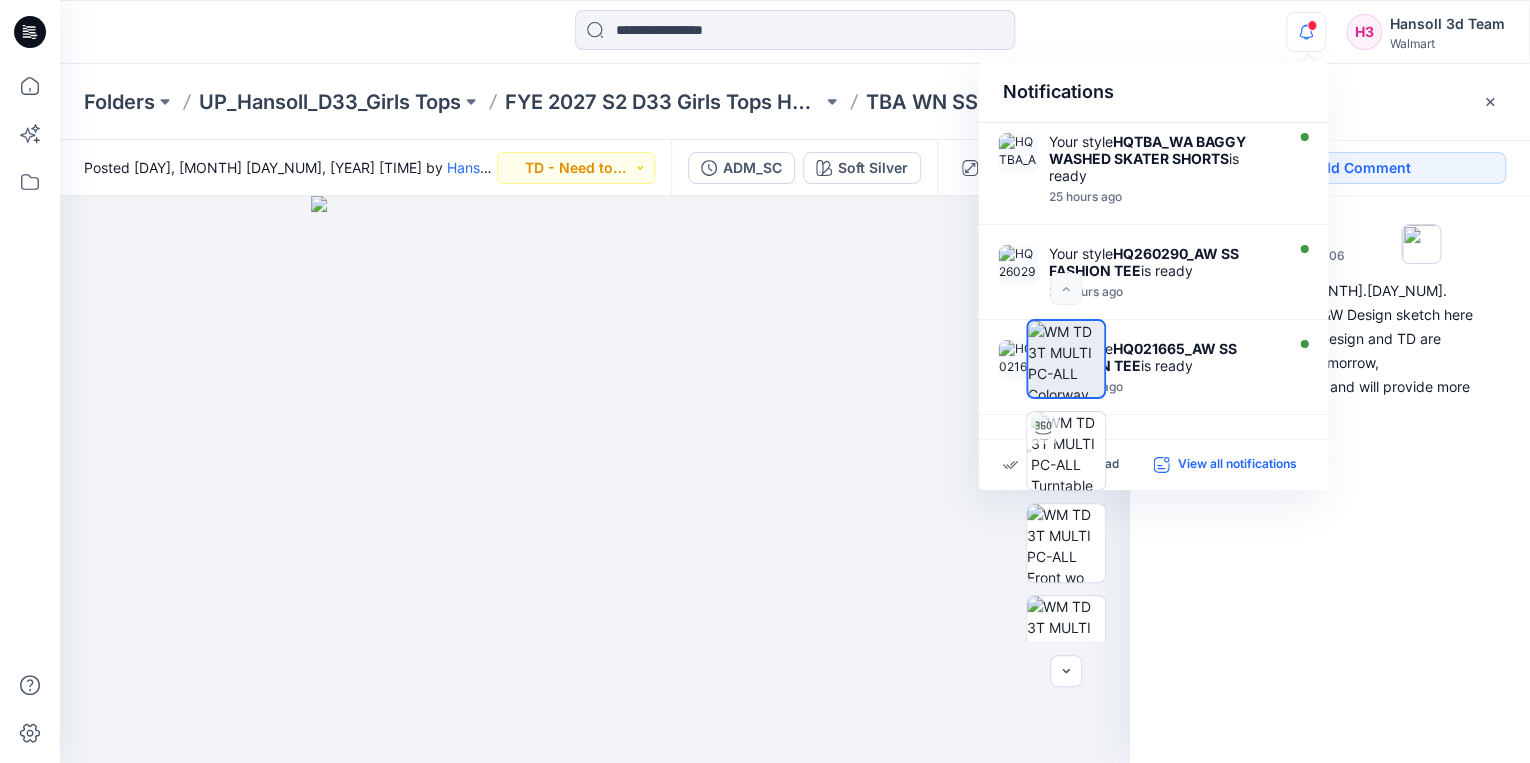 click on "View all notifications" at bounding box center [1236, 465] 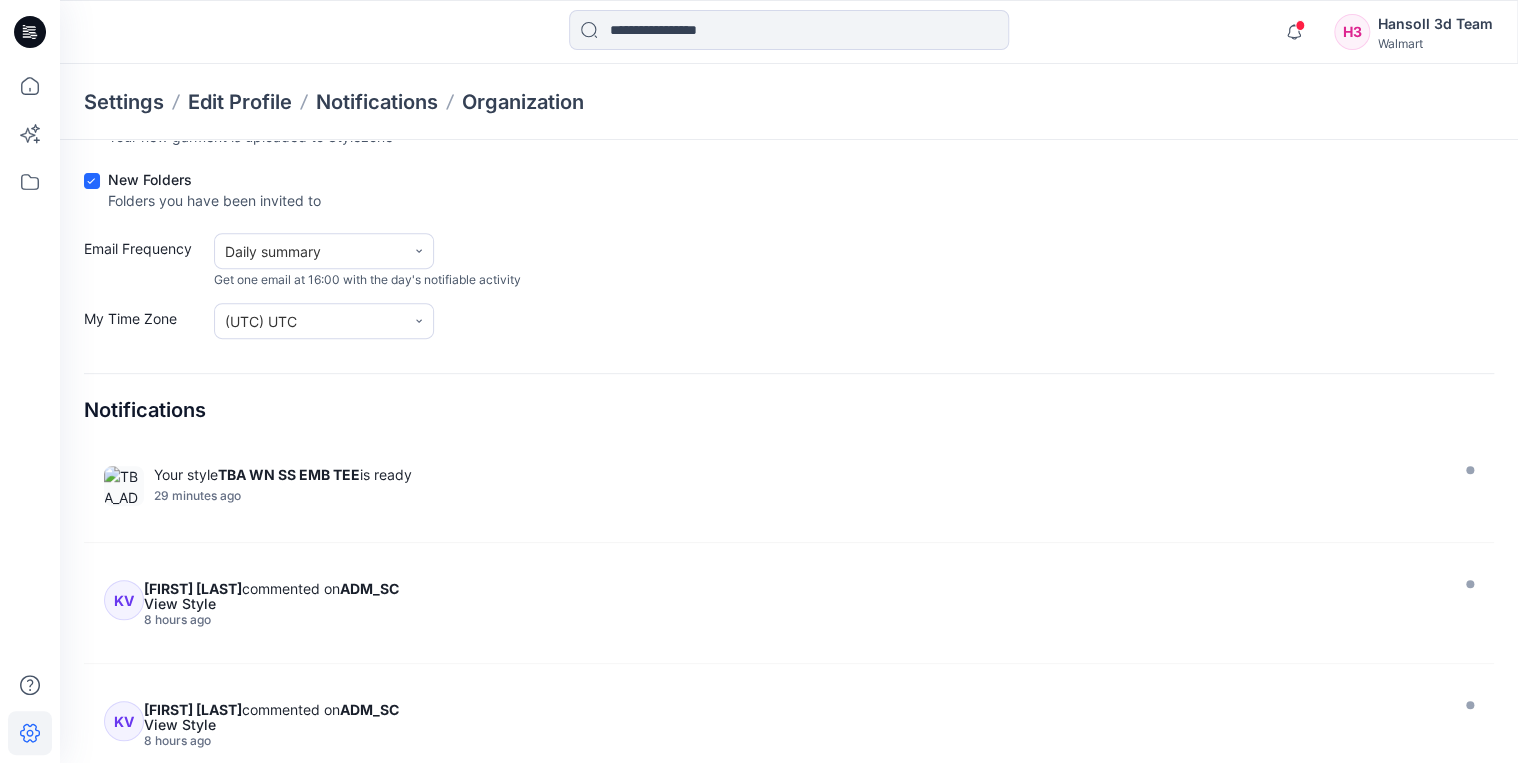 scroll, scrollTop: 298, scrollLeft: 0, axis: vertical 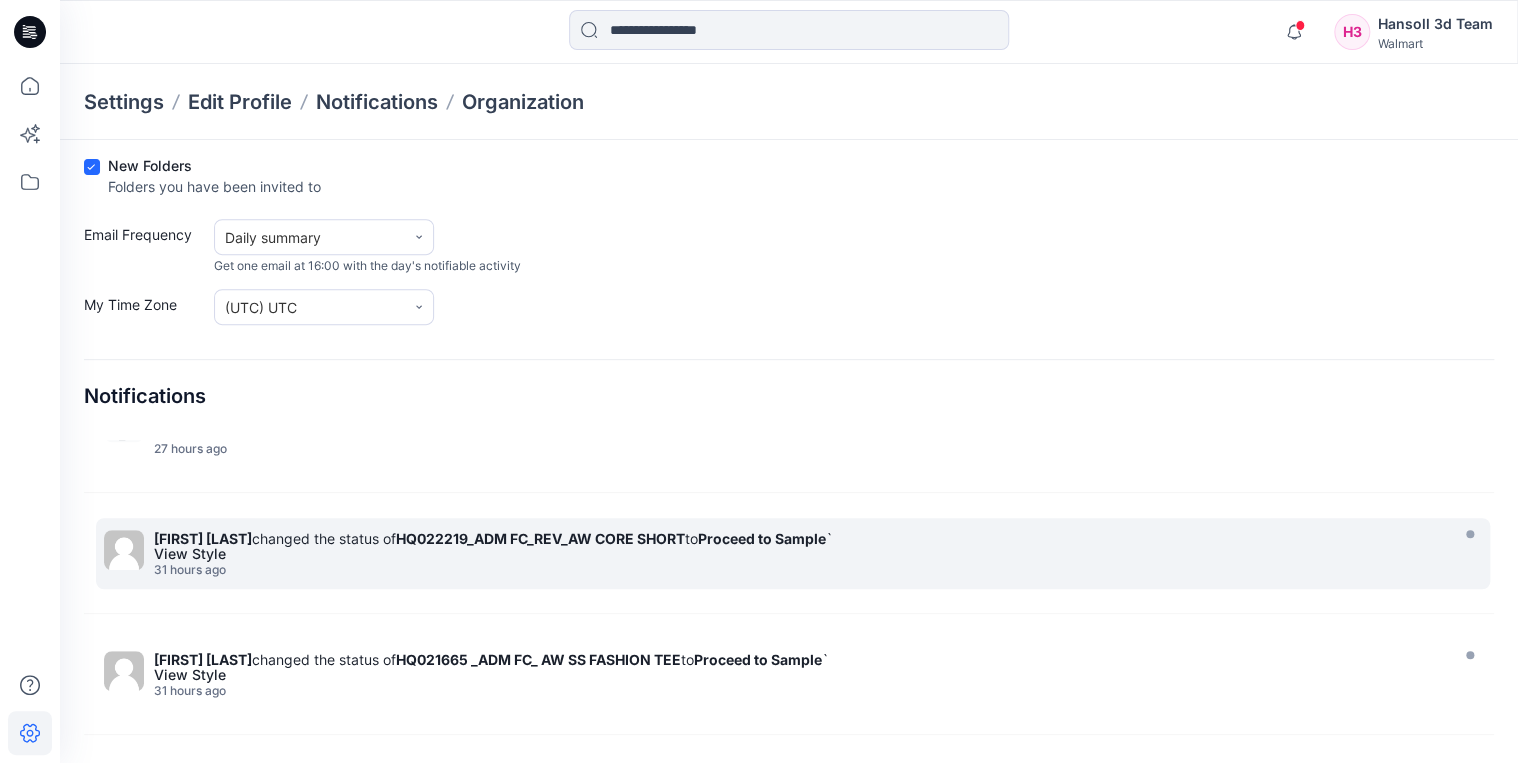click on "HQ022219_ADM FC_REV_AW CORE SHORT" at bounding box center (540, 538) 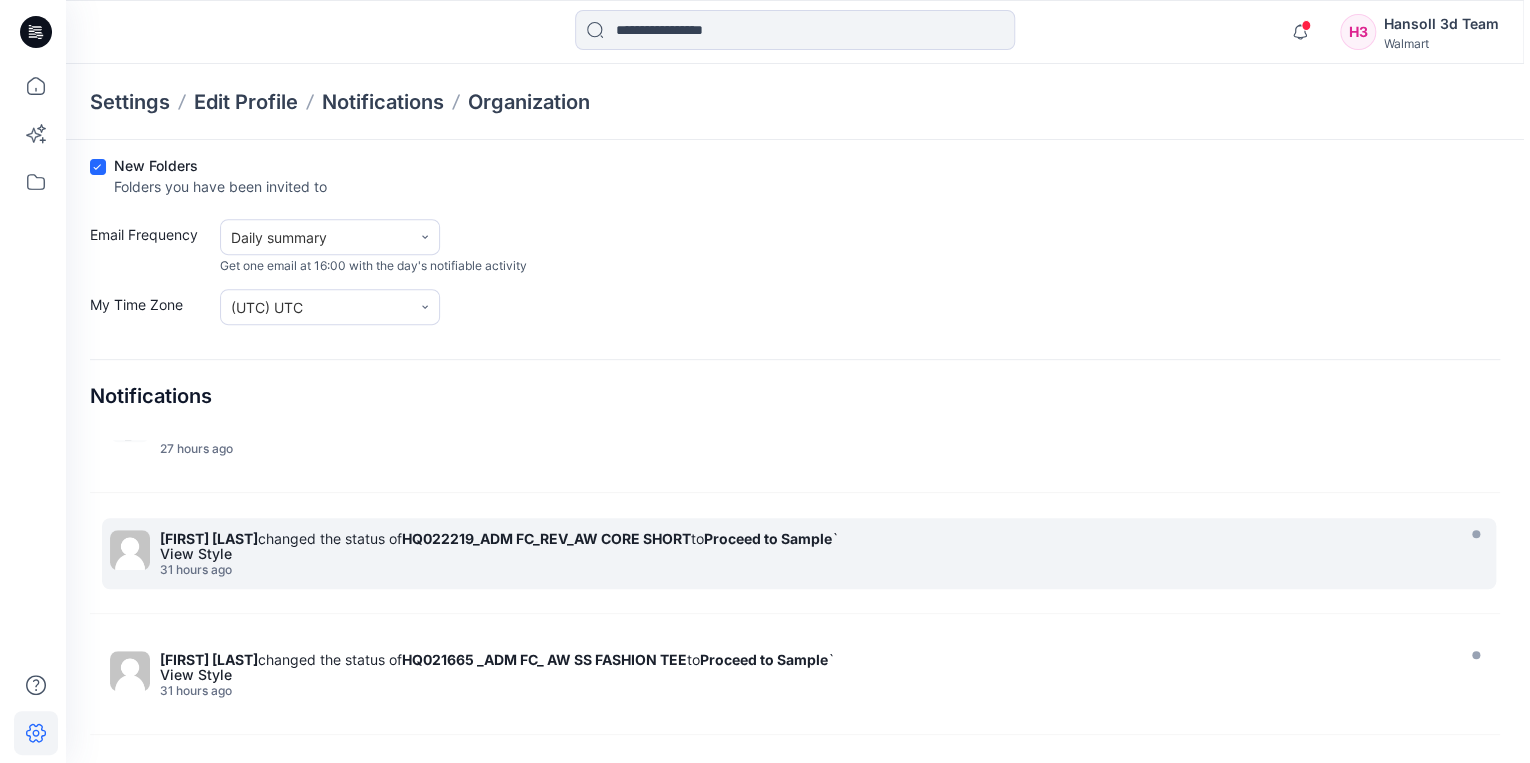 scroll, scrollTop: 0, scrollLeft: 0, axis: both 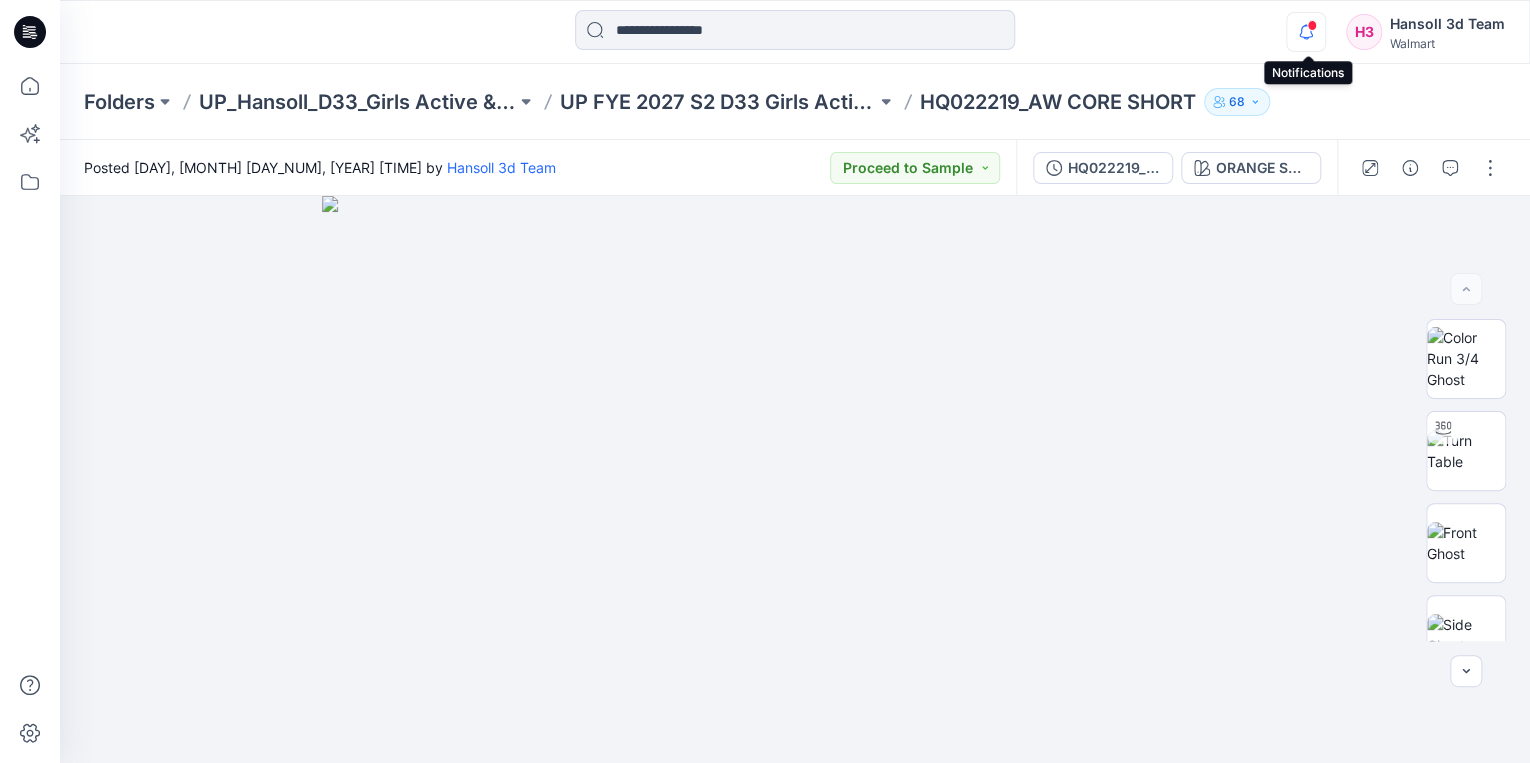 click 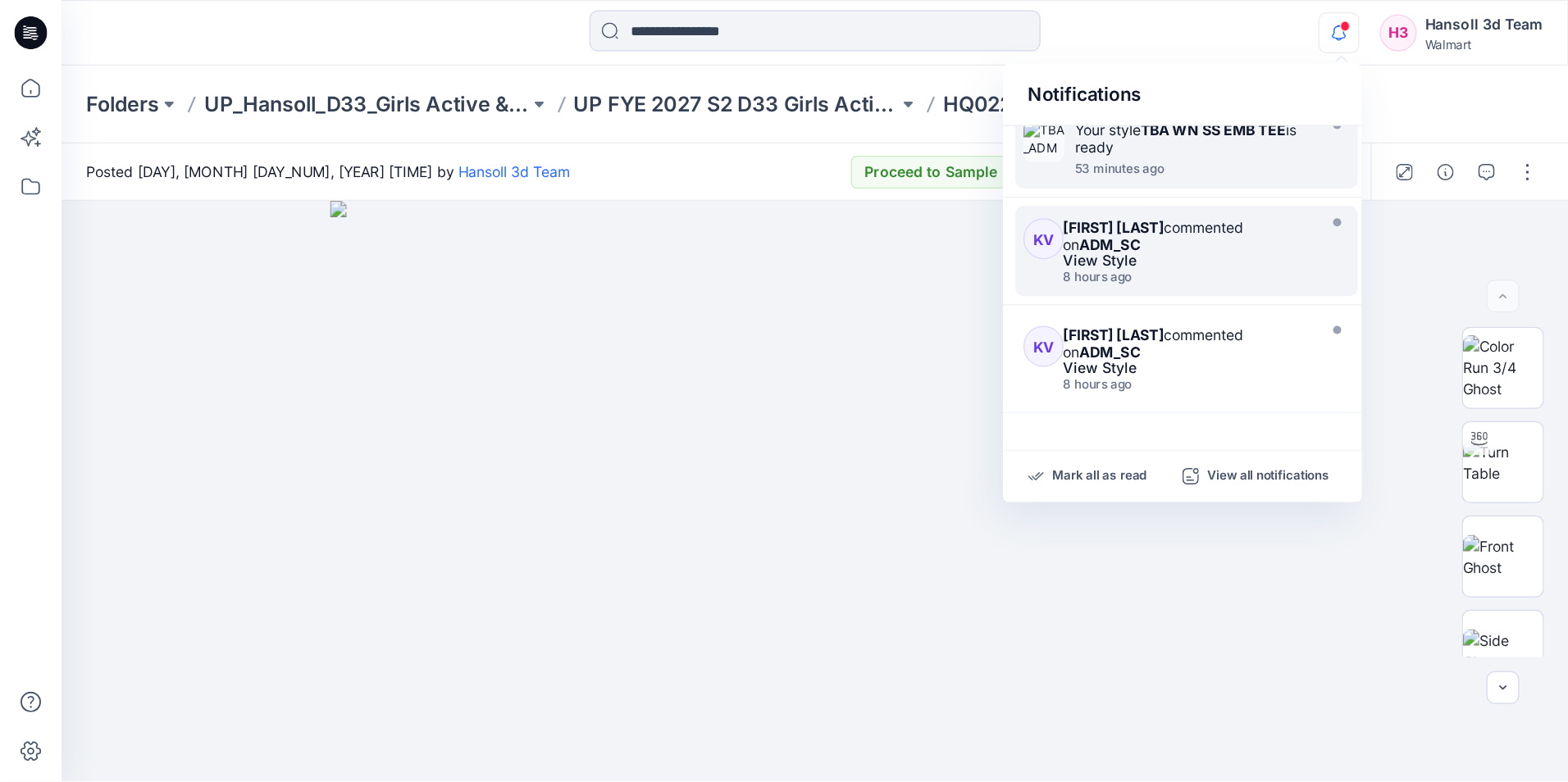 scroll, scrollTop: 0, scrollLeft: 0, axis: both 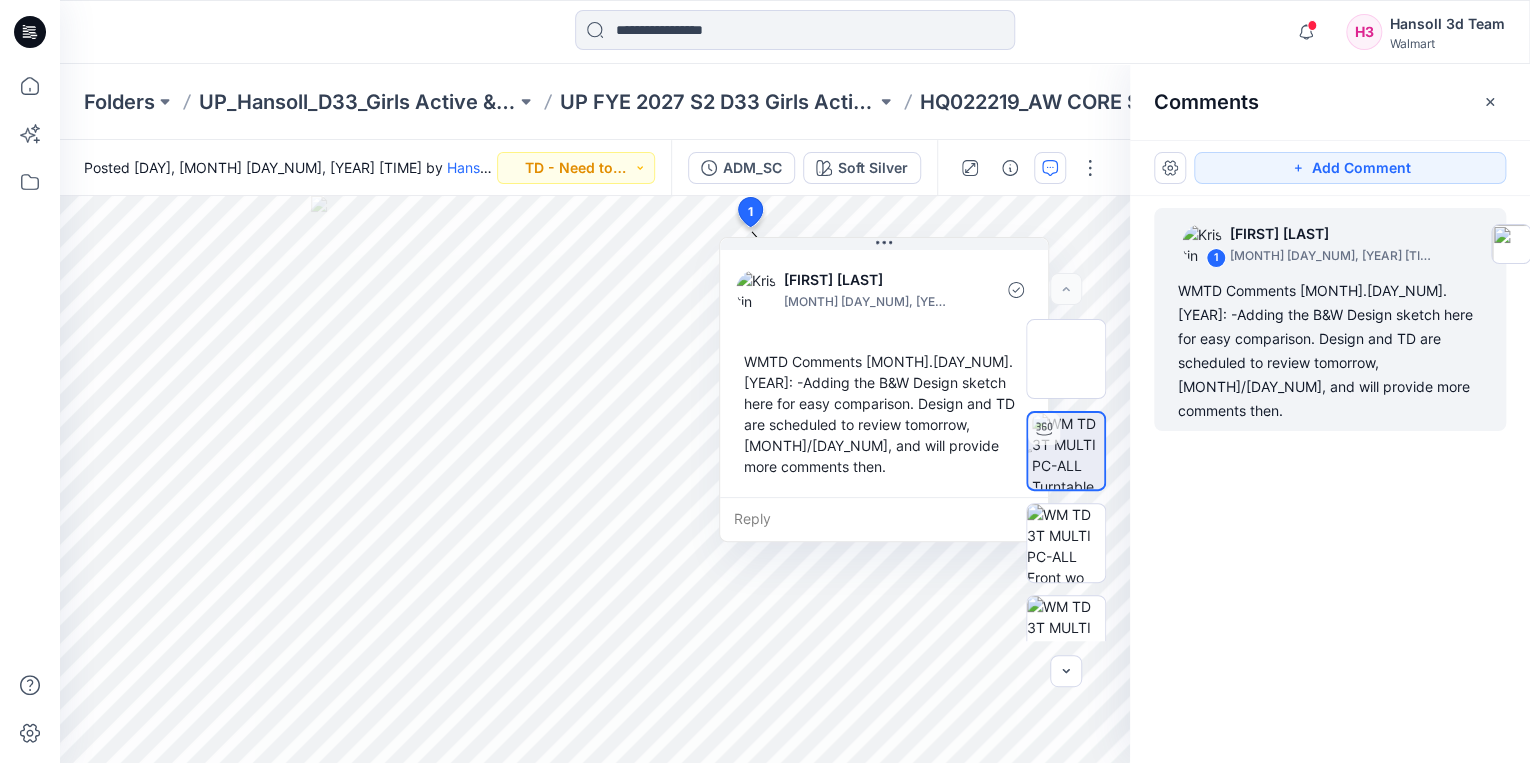 click on "1 [FIRST] [LAST] [MONTH] [DAY_NUM], [YEAR] [TIME] WMTD Comments [MONTH].[DAY_NUM].[YEAR]: -Adding the B&W Design sketch here for easy comparison. Design and TD are scheduled to review tomorrow, [MONTH]/[DAY_NUM], and will provide more comments then." at bounding box center [1330, 442] 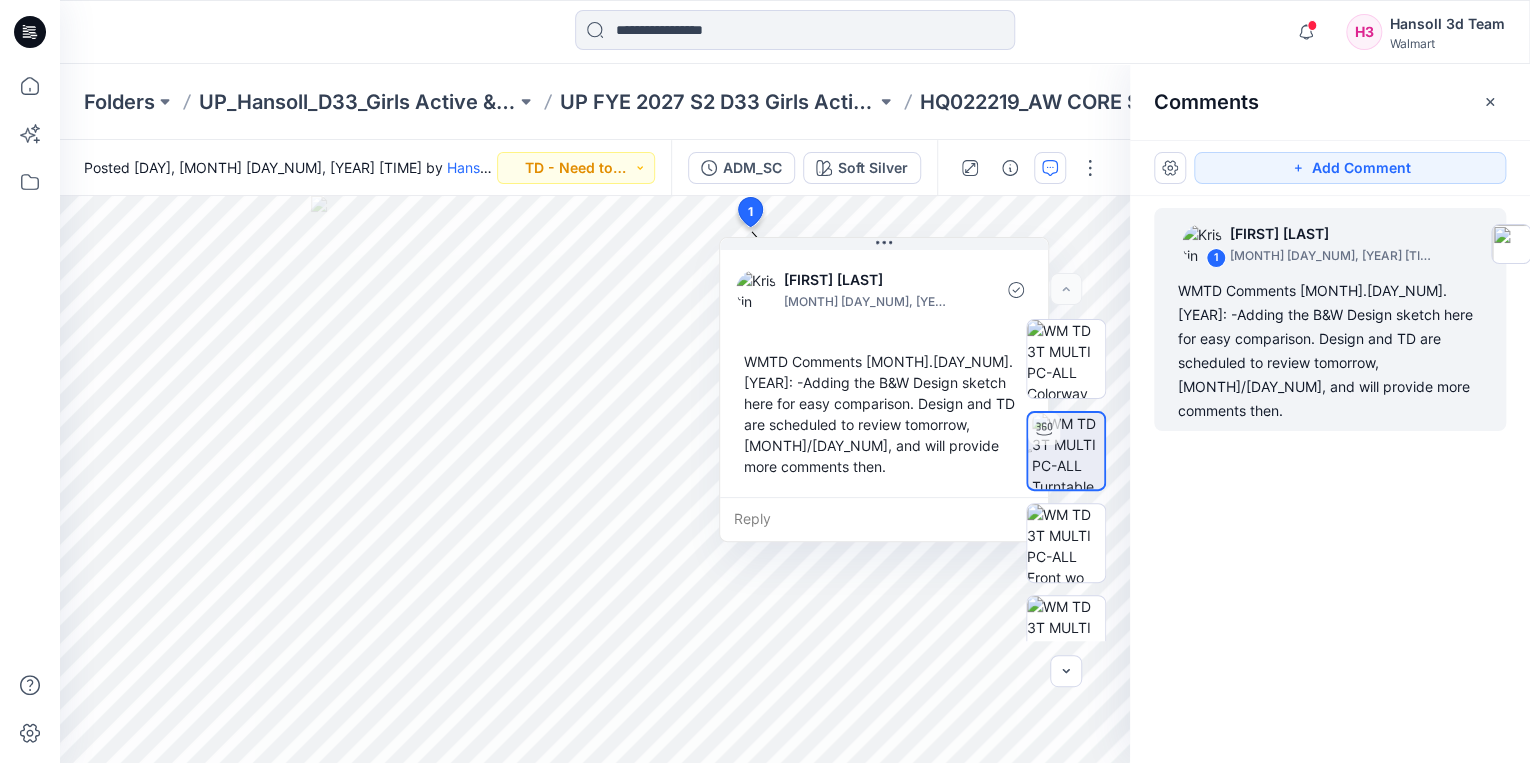 click on "1 [FIRST] [LAST] [MONTH] [DAY_NUM], [YEAR] [TIME] WMTD Comments [MONTH].[DAY_NUM].[YEAR]: -Adding the B&W Design sketch here for easy comparison. Design and TD are scheduled to review tomorrow, [MONTH]/[DAY_NUM], and will provide more comments then." at bounding box center (1330, 442) 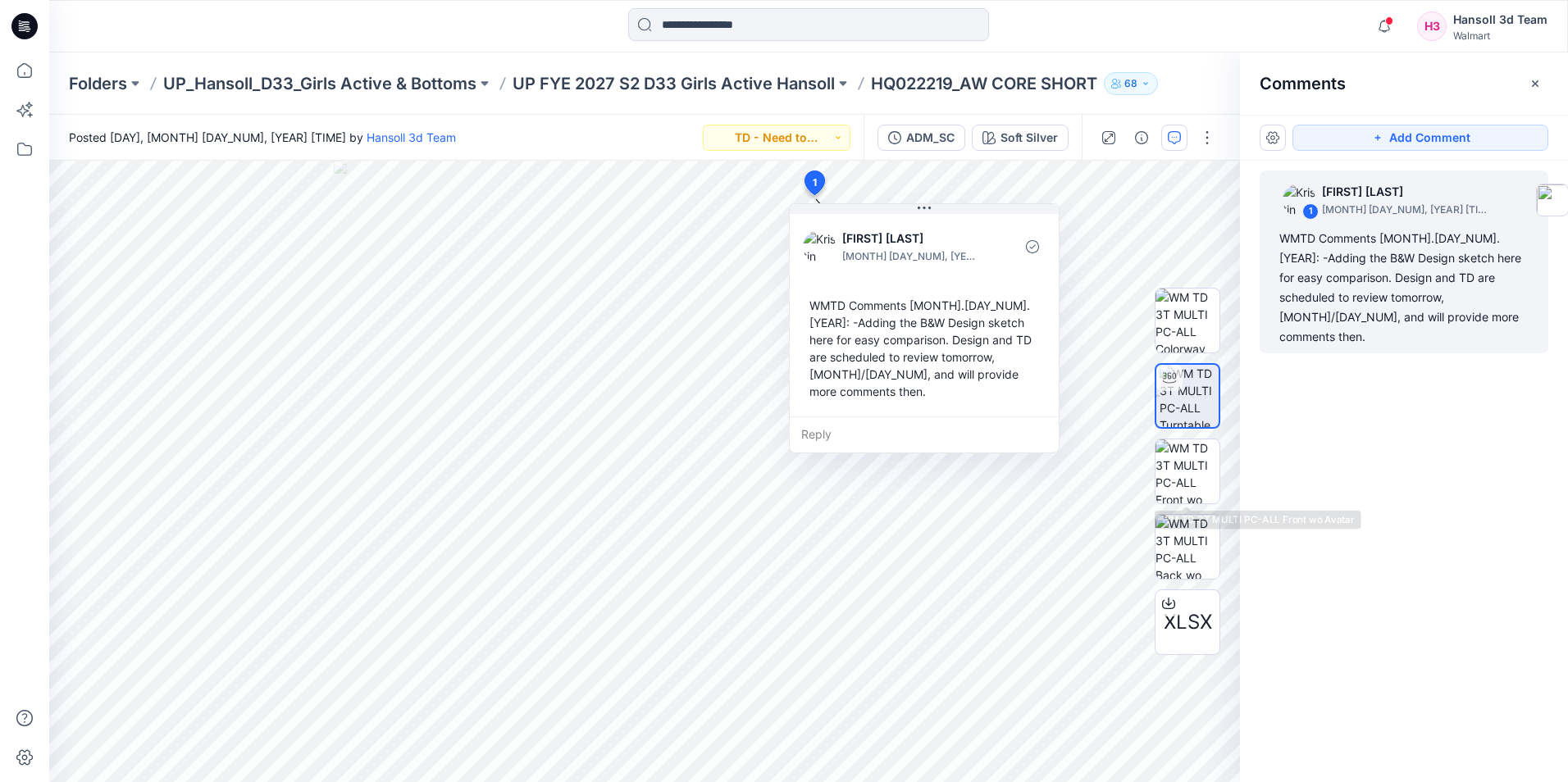 click on "1 [FIRST] [LAST] [MONTH] [DAY_NUM], [YEAR] [TIME] WMTD Comments [MONTH].[DAY_NUM].[YEAR]: -Adding the B&W Design sketch here for easy comparison. Design and TD are scheduled to review tomorrow, [MONTH]/[DAY_NUM], and will provide more comments then." at bounding box center [1404, 441] 